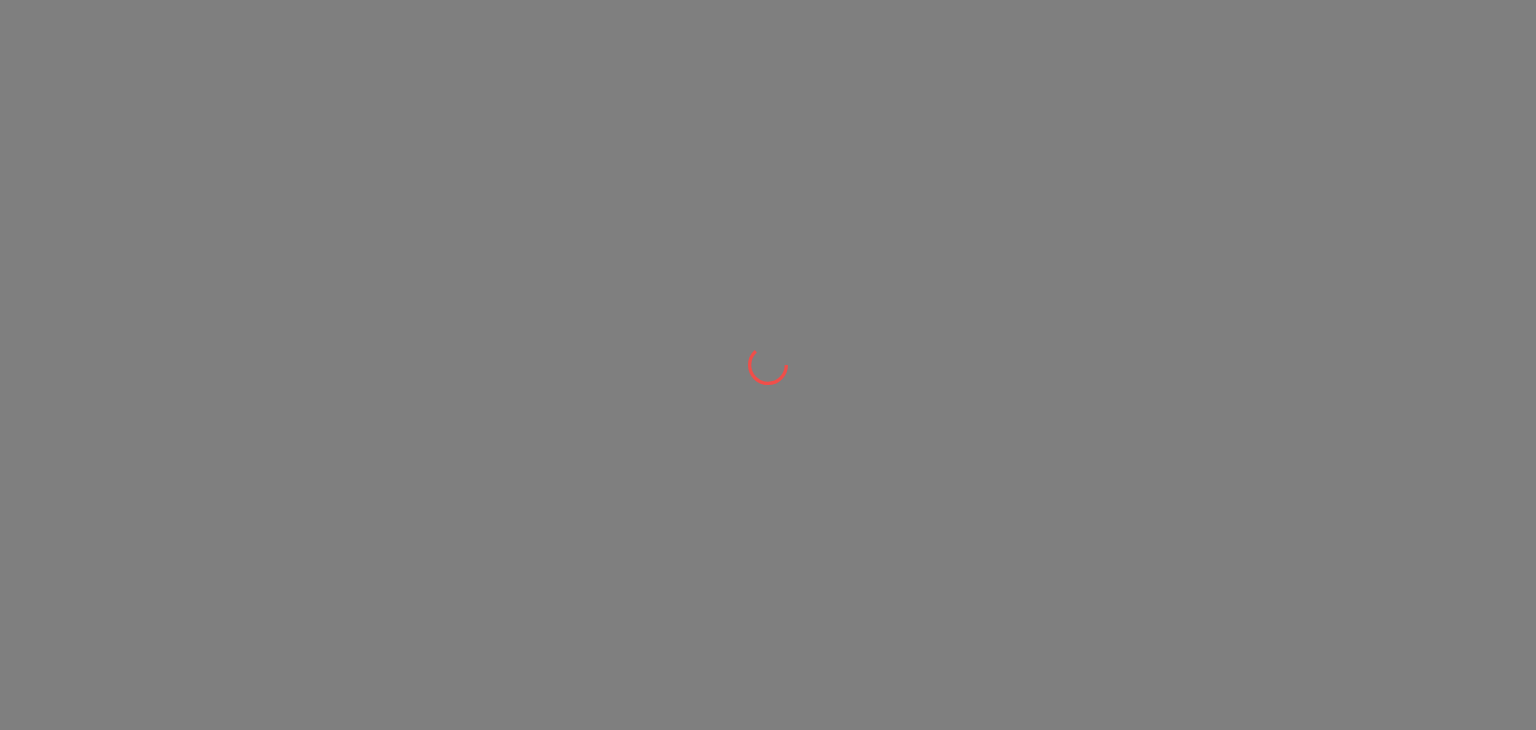 scroll, scrollTop: 0, scrollLeft: 0, axis: both 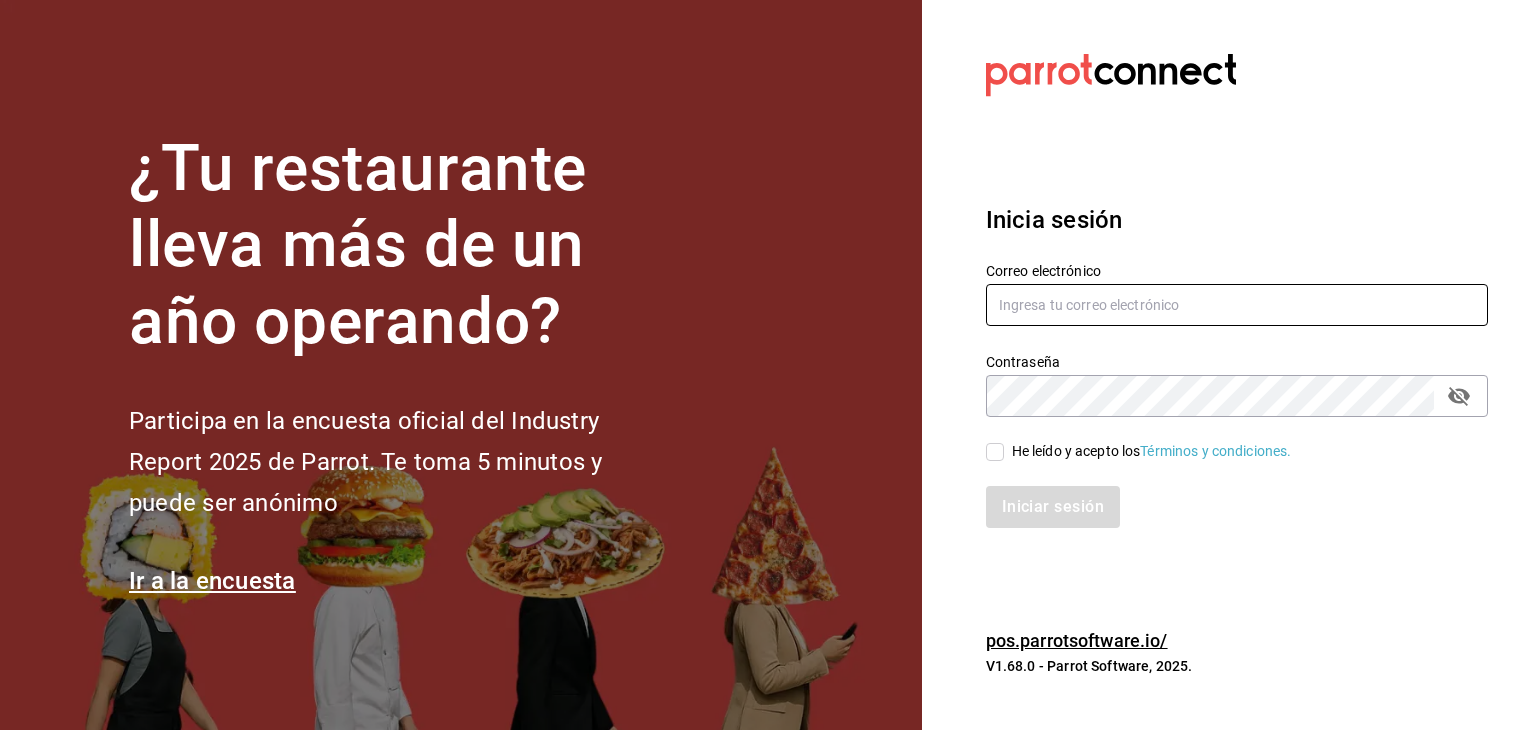 click at bounding box center [1237, 305] 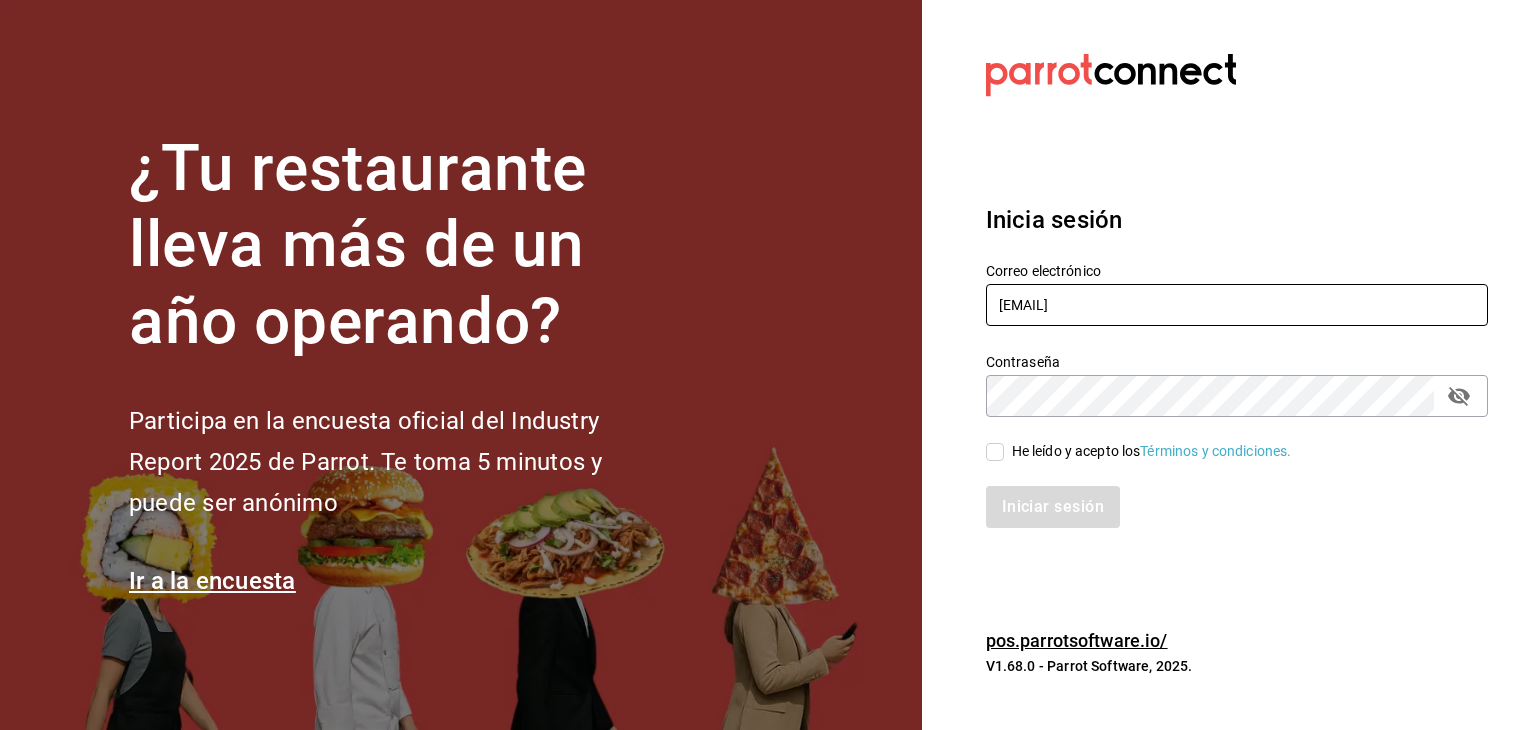 type on "[EMAIL]" 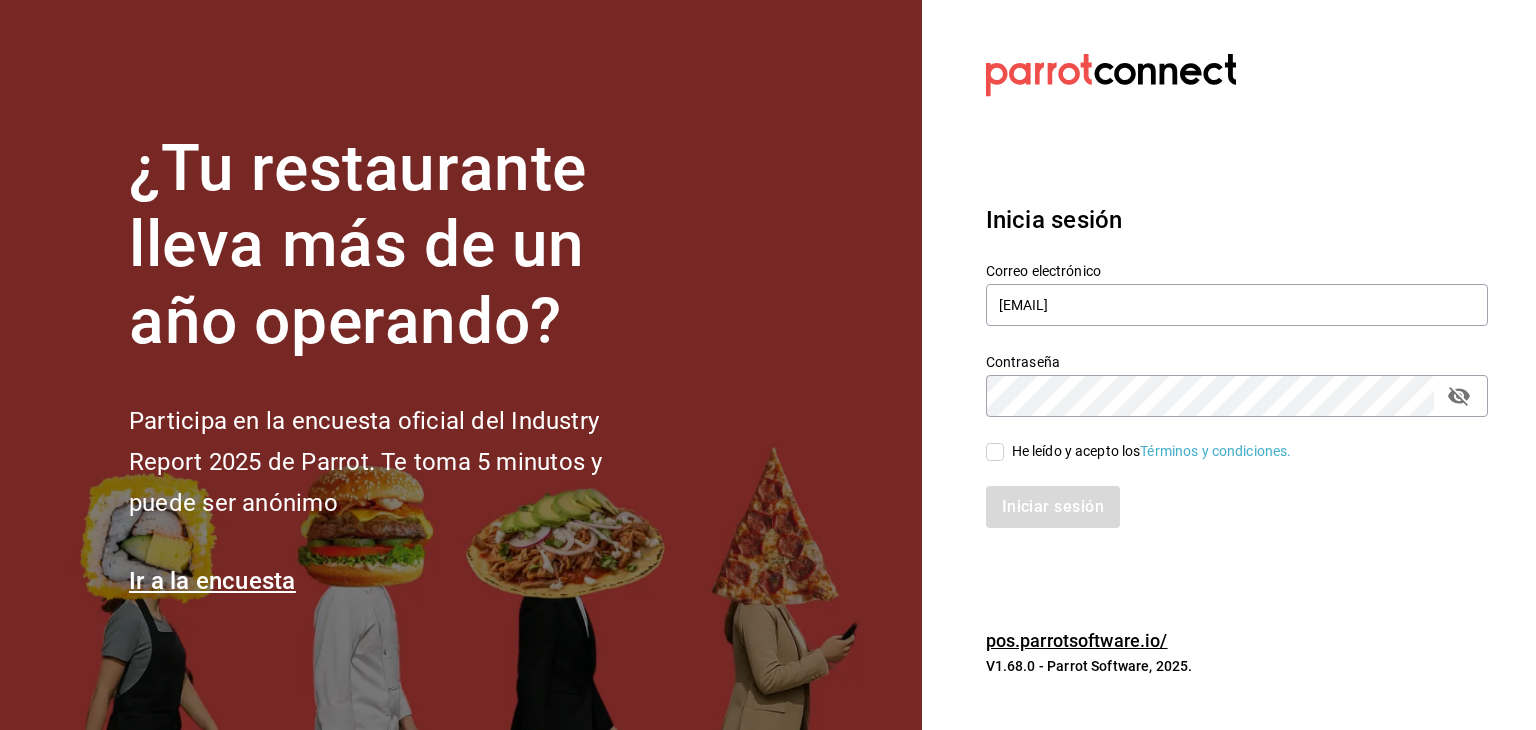 click on "He leído y acepto los  Términos y condiciones." at bounding box center (995, 452) 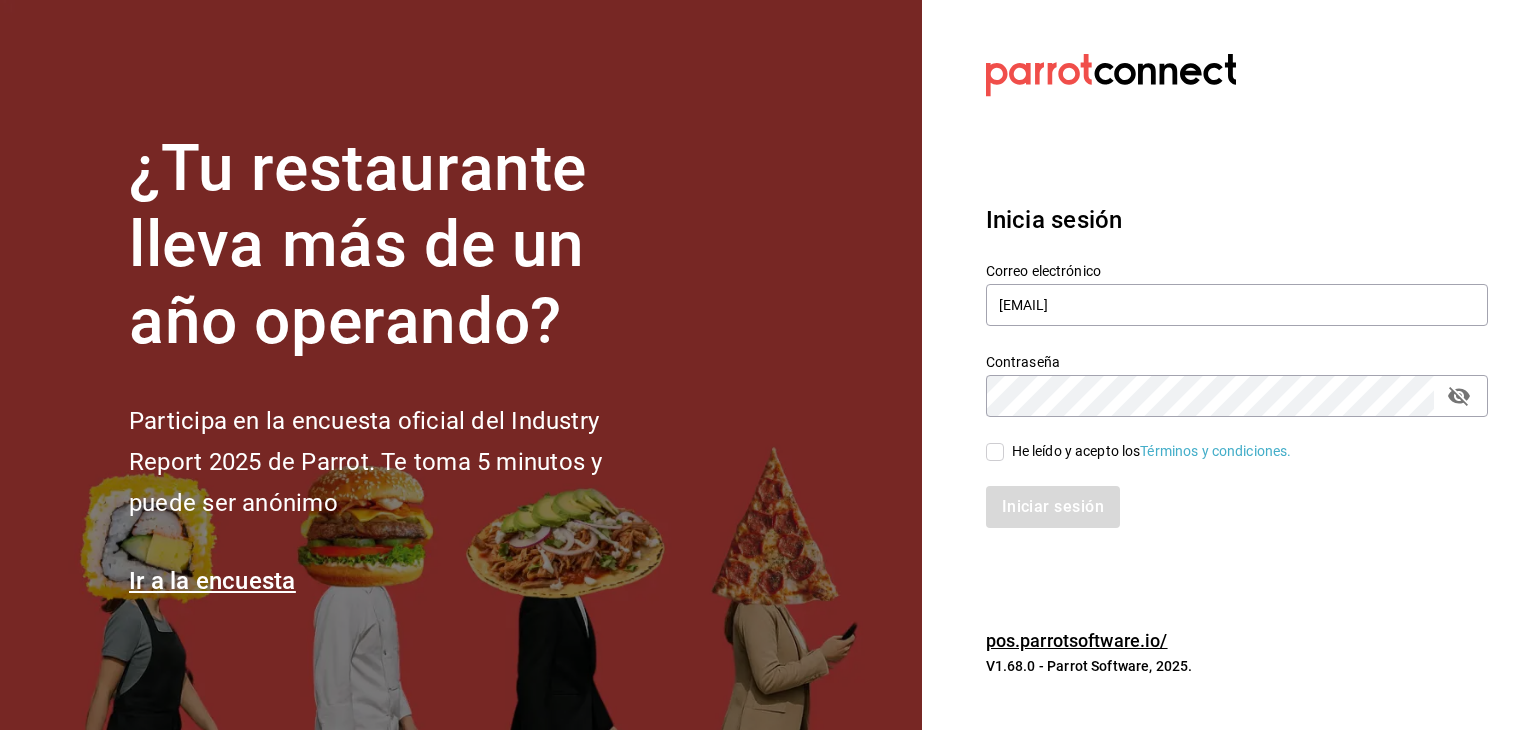 checkbox on "true" 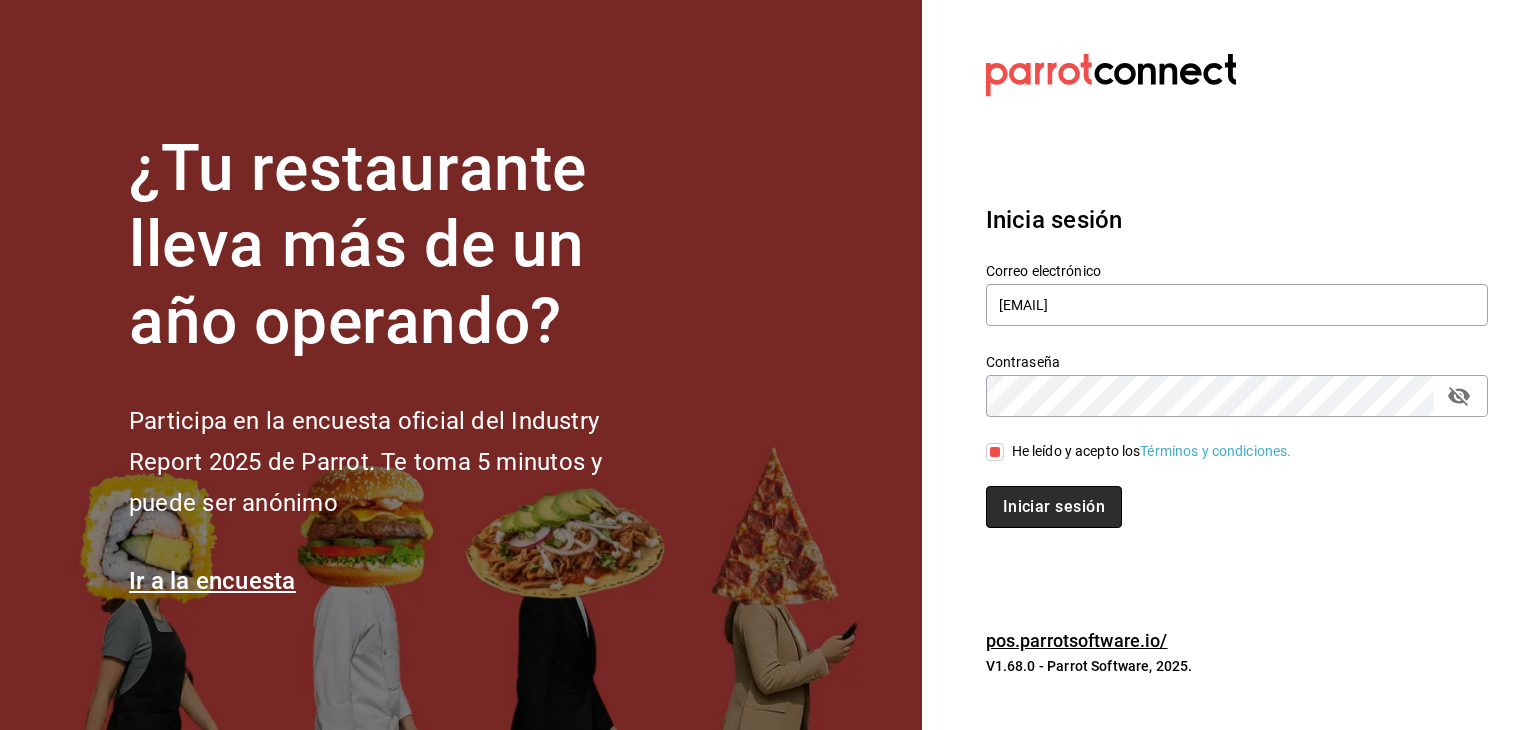click on "Iniciar sesión" at bounding box center (1054, 507) 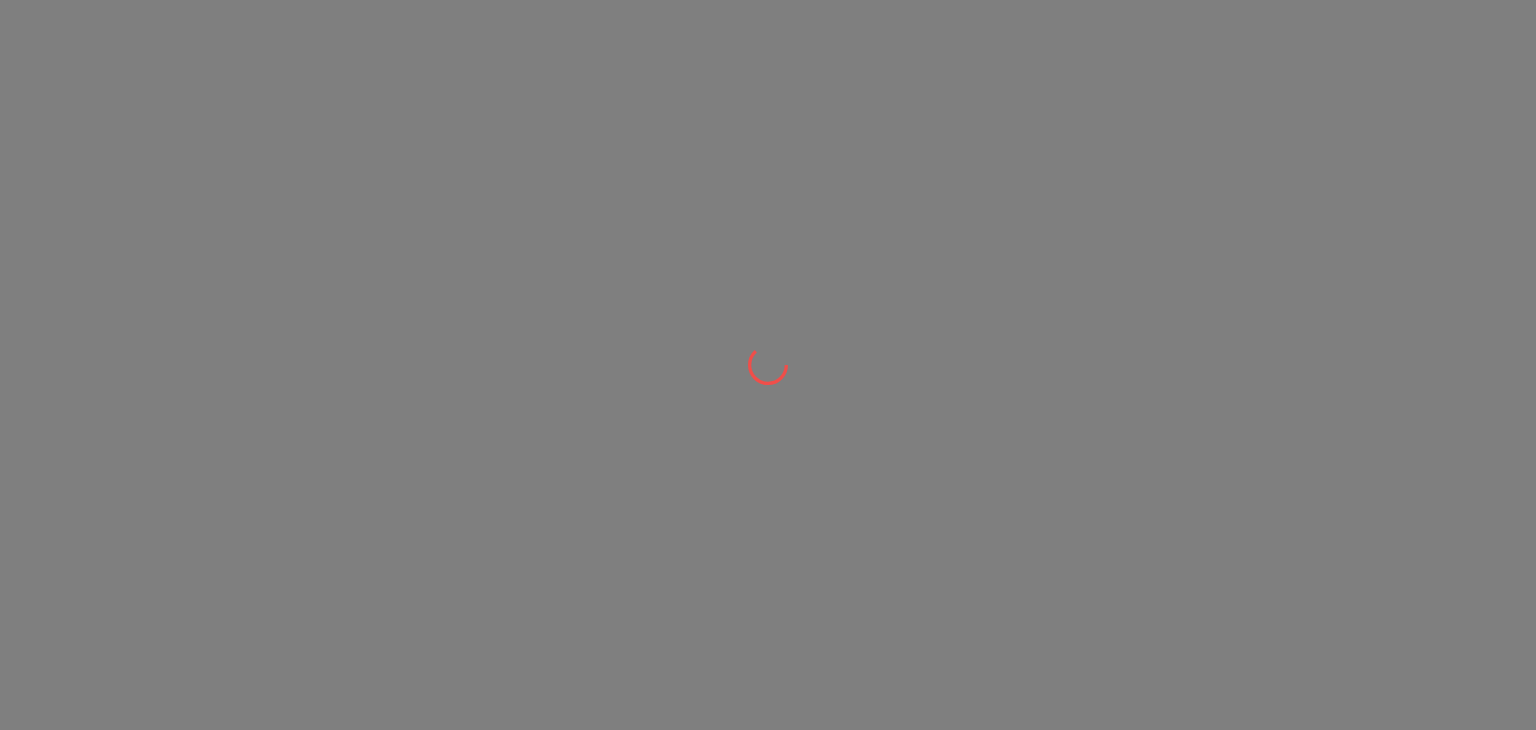 scroll, scrollTop: 0, scrollLeft: 0, axis: both 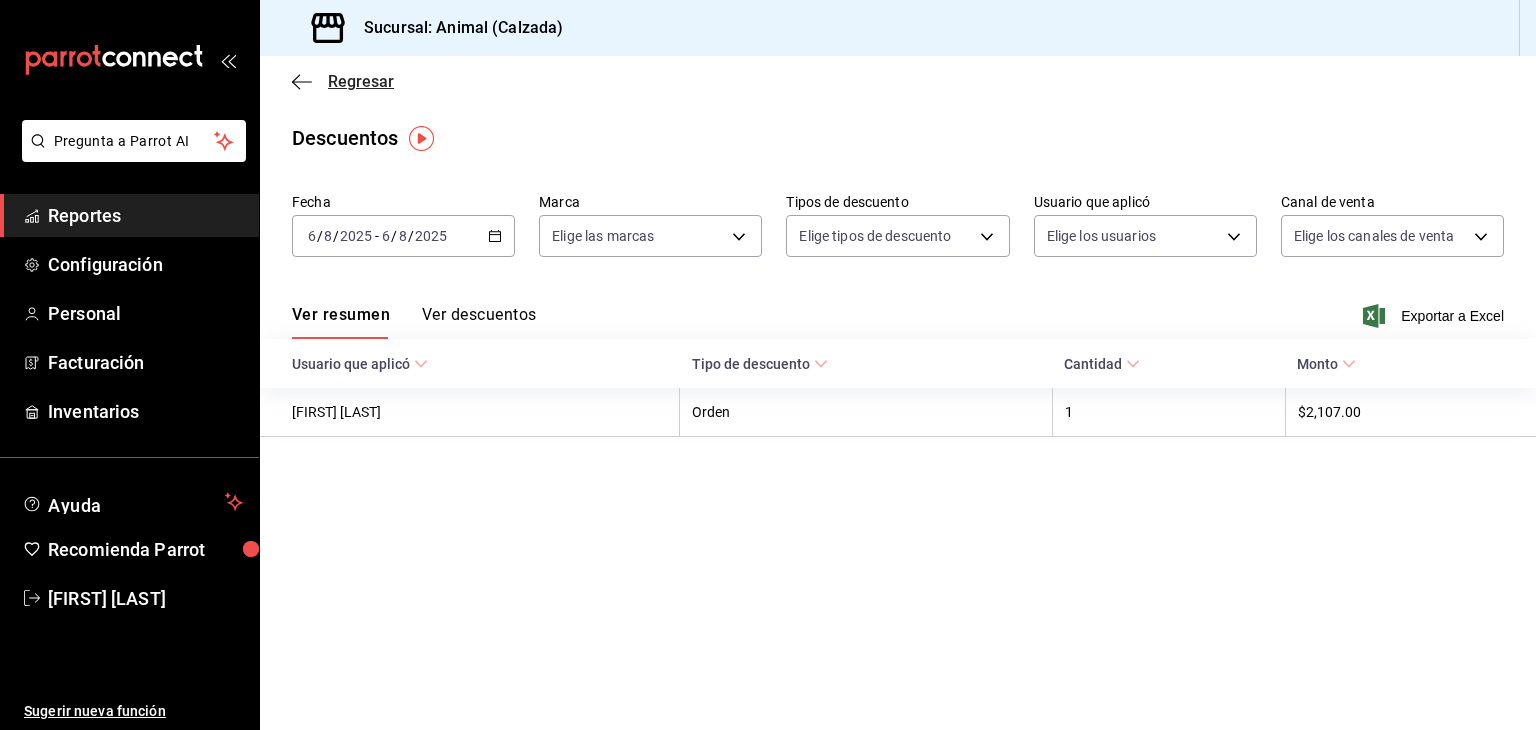 click 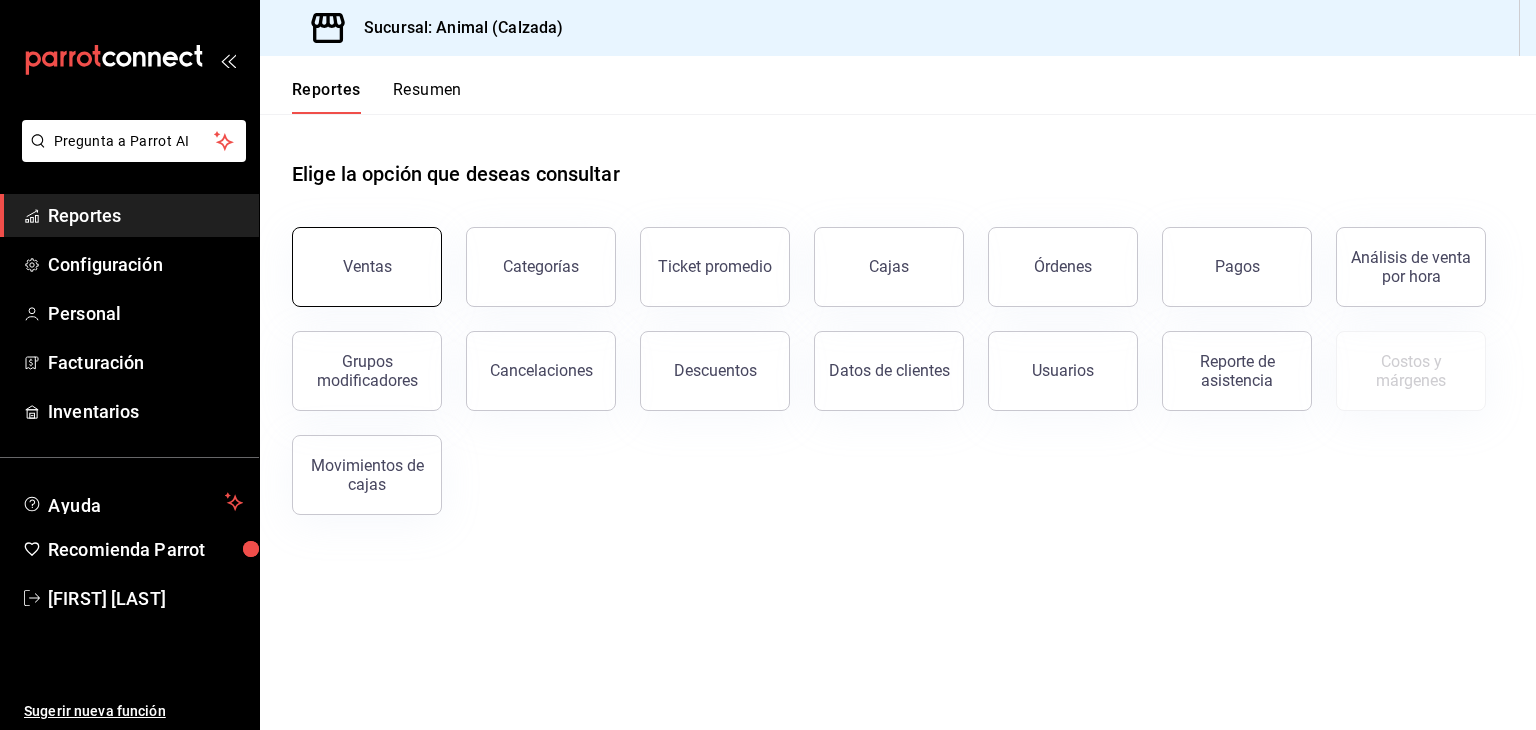 click on "Ventas" at bounding box center [367, 267] 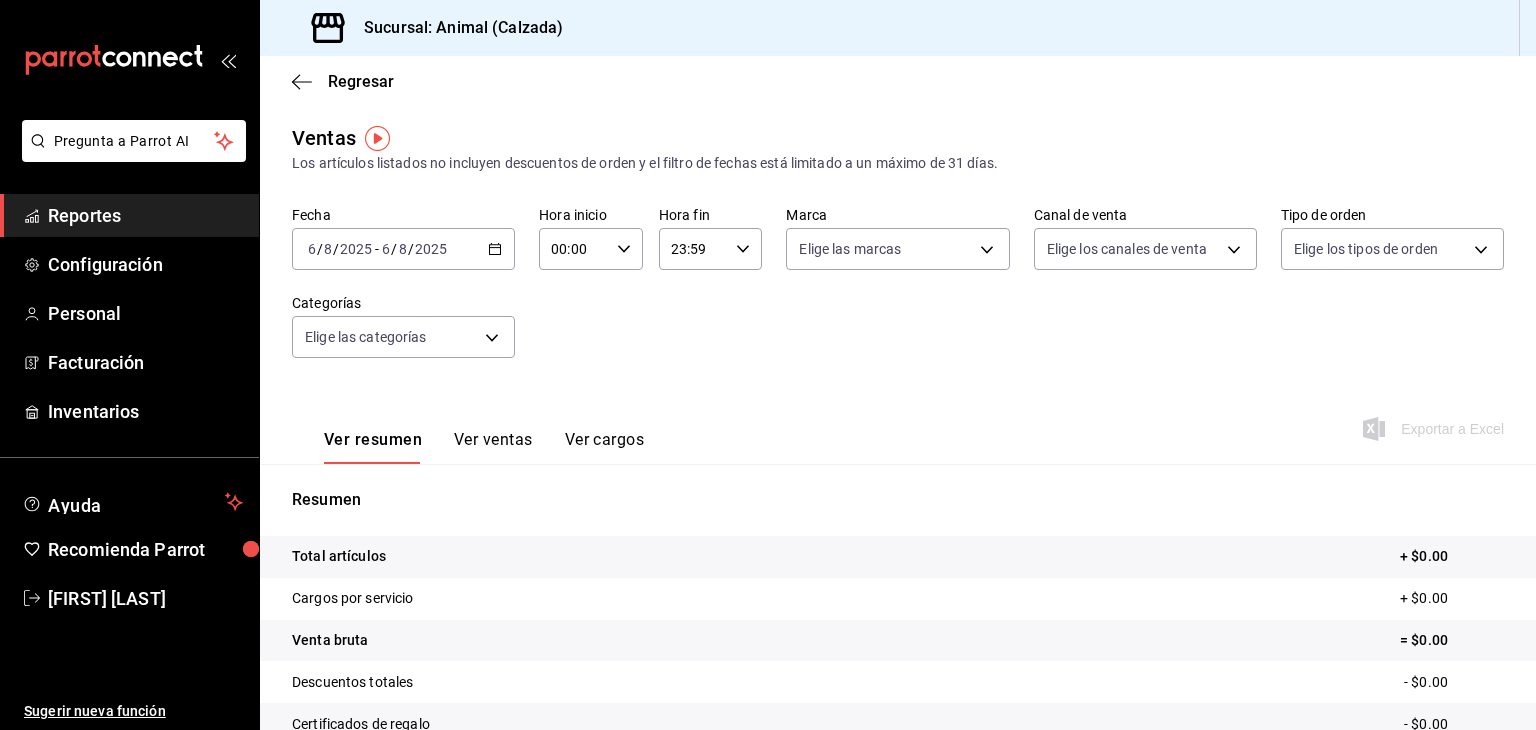 click on "2025-08-06 6 / 8 / 2025 - 2025-08-06 6 / 8 / 2025" at bounding box center [403, 249] 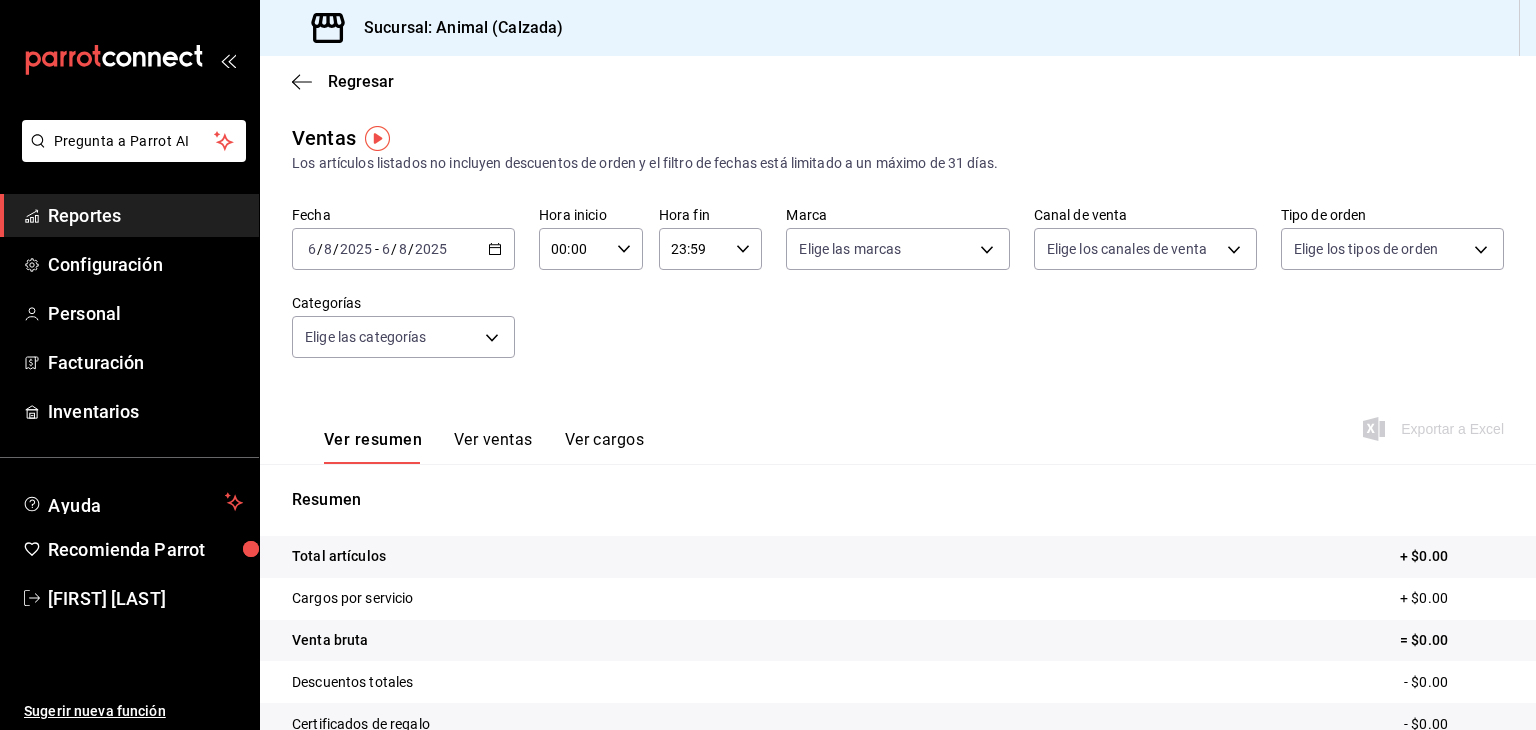 click on "Ventas Los artículos listados no incluyen descuentos de orden y el filtro de fechas está limitado a un máximo de 31 días. Fecha [DATE] [DATE] / [DATE] [DATE] - [DATE] [DATE] / [DATE] [DATE] Hora inicio 00:00 Hora inicio Hora fin 23:59 Hora fin Marca Elige las marcas Canal de venta Elige los canales de venta Tipo de orden Elige los tipos de orden Categorías Elige las categorías Ver resumen Ver ventas Ver cargos Exportar a Excel Resumen Total artículos + $0.00 Cargos por servicio + $0.00 Venta bruta = $0.00 Descuentos totales - $0.00 Certificados de regalo - $0.00 Venta total = $0.00 Impuestos - $0.00 Venta neta = $0.00" at bounding box center (898, 524) 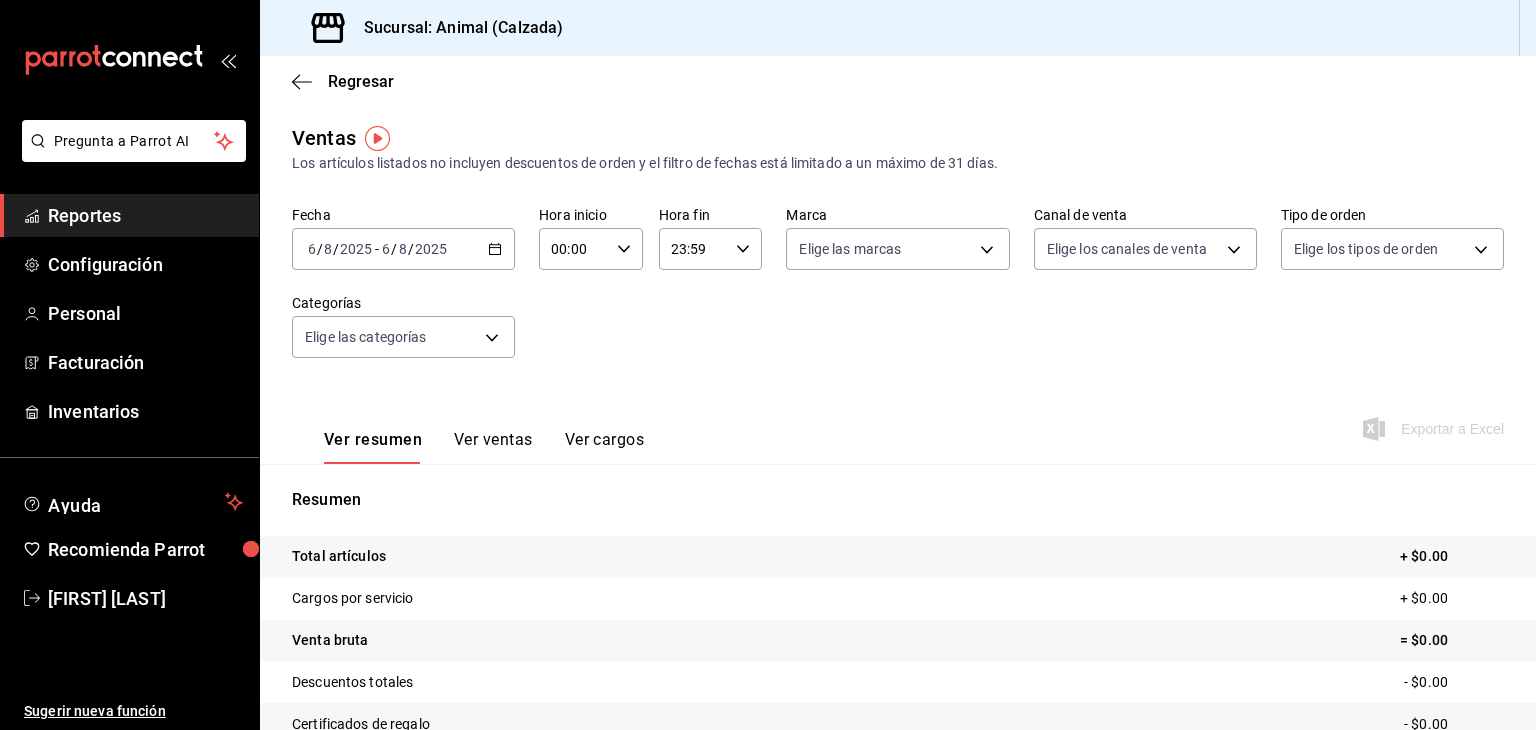click 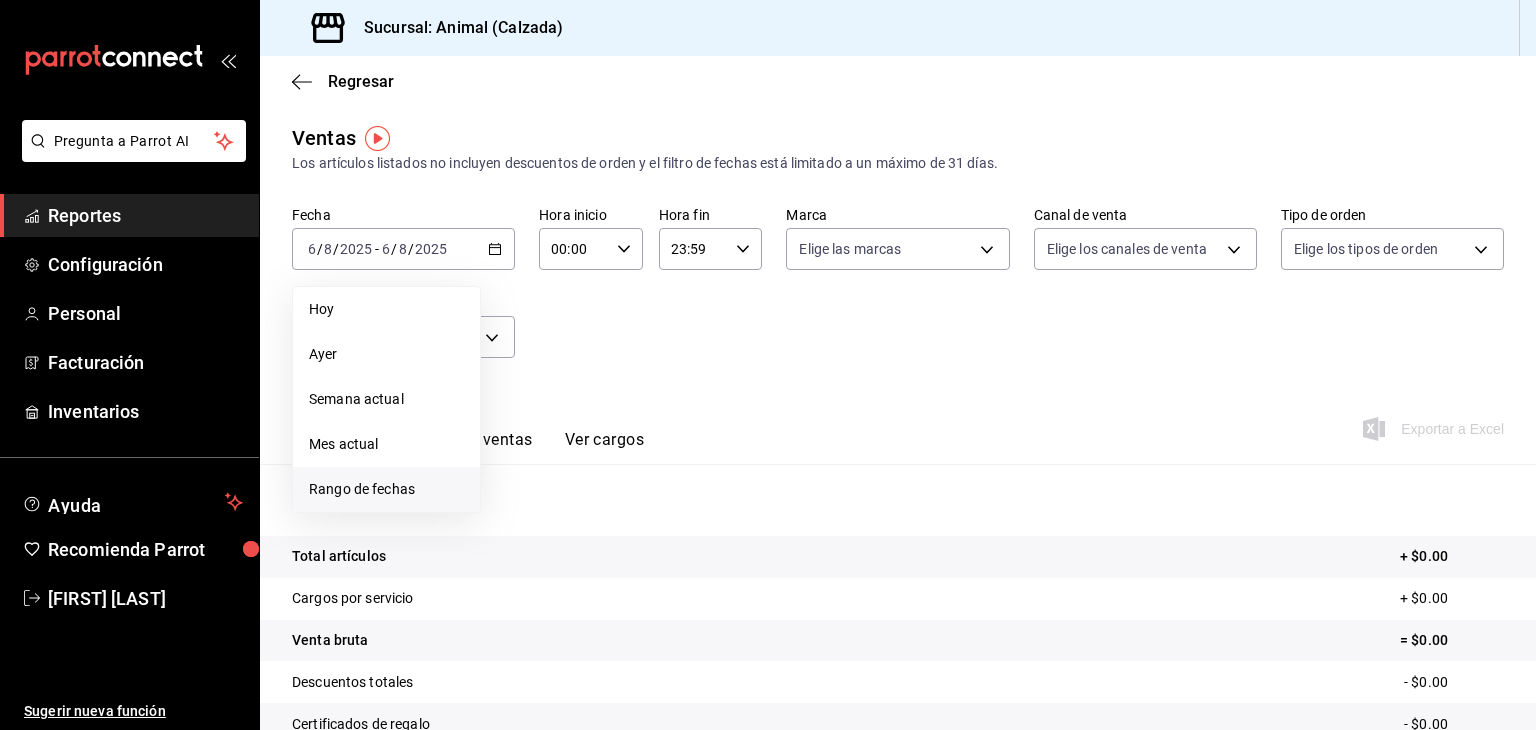 click on "Rango de fechas" at bounding box center [386, 489] 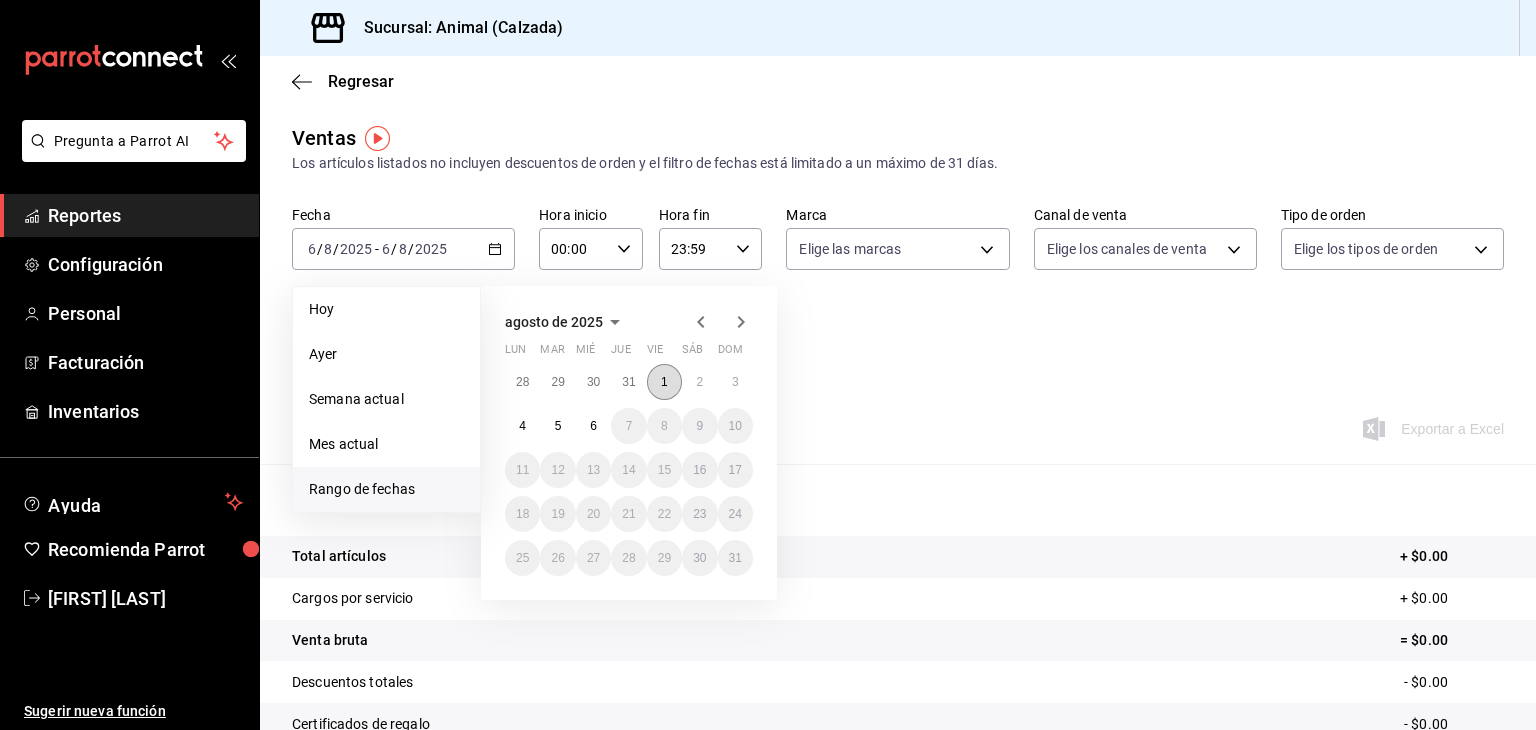 click on "1" at bounding box center (664, 382) 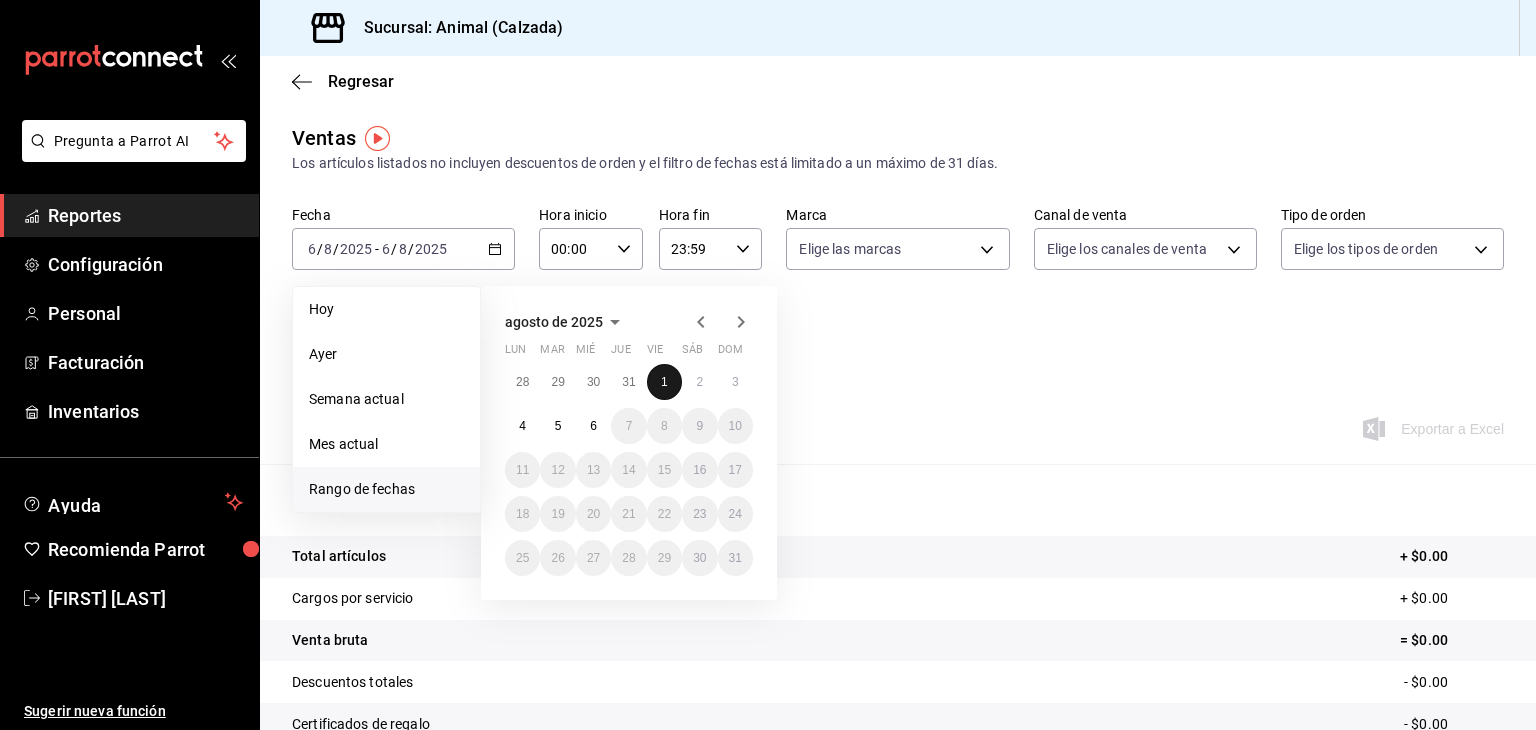 click on "1" at bounding box center (664, 382) 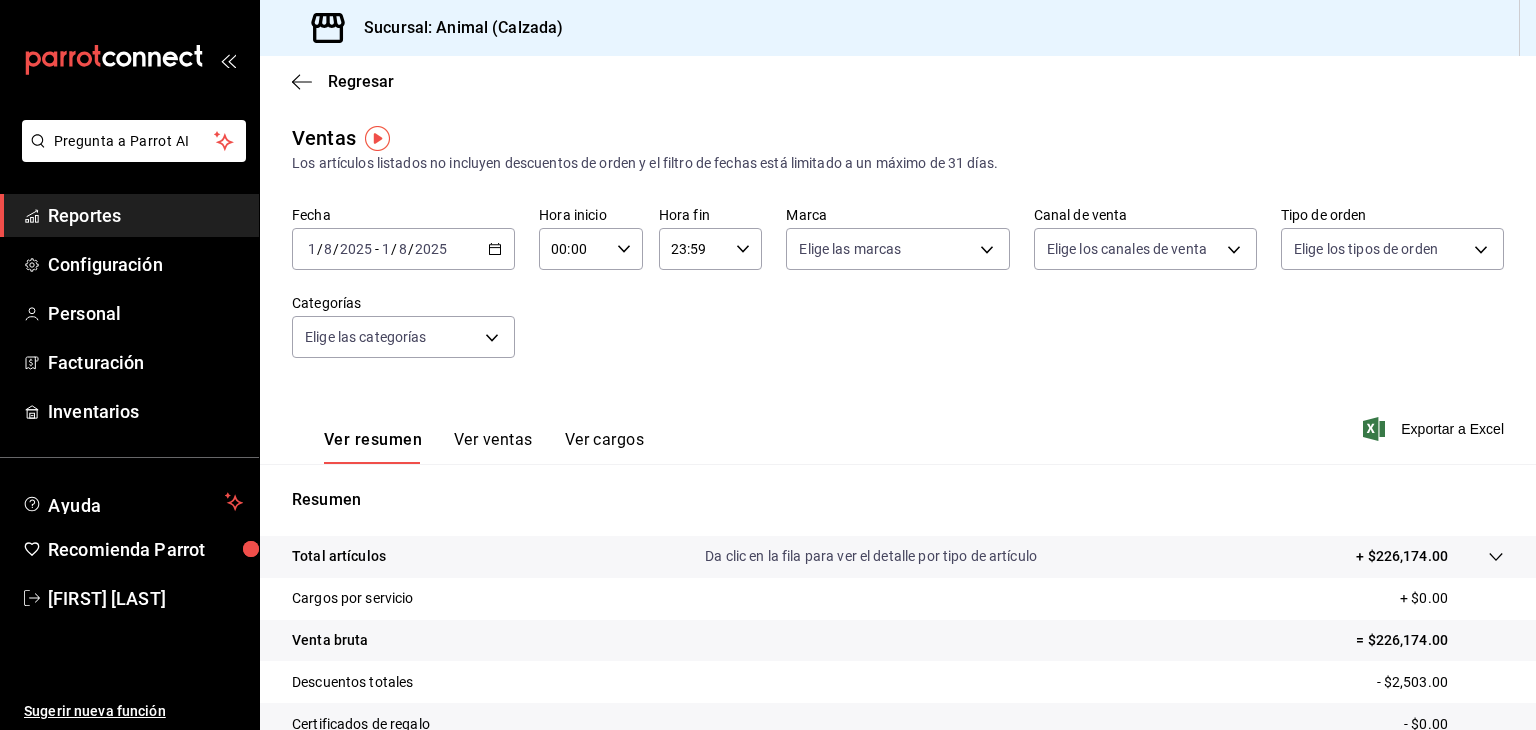 click on "2025-08-01 1 / 8 / 2025 - 2025-08-01 1 / 8 / 2025" at bounding box center (403, 249) 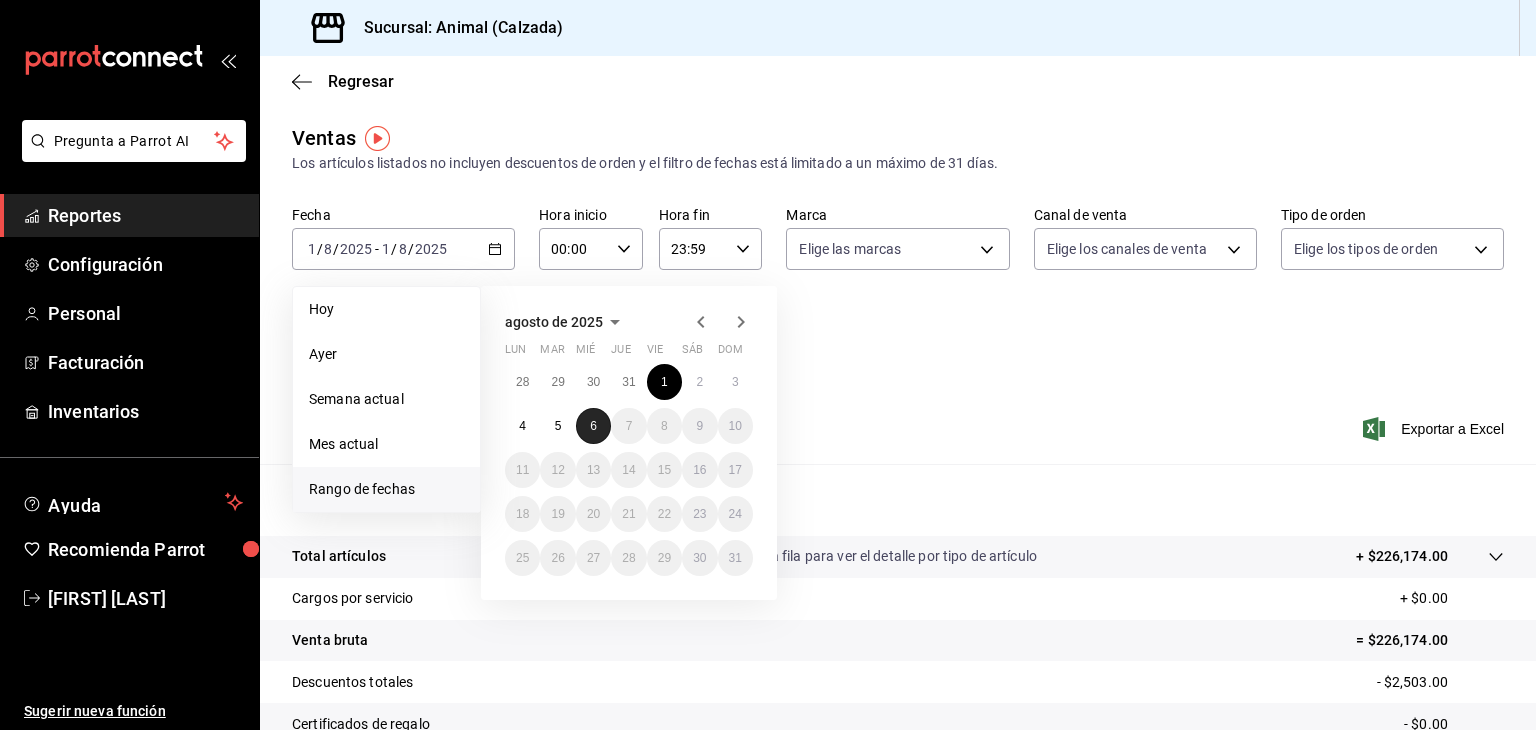 click on "6" at bounding box center (593, 426) 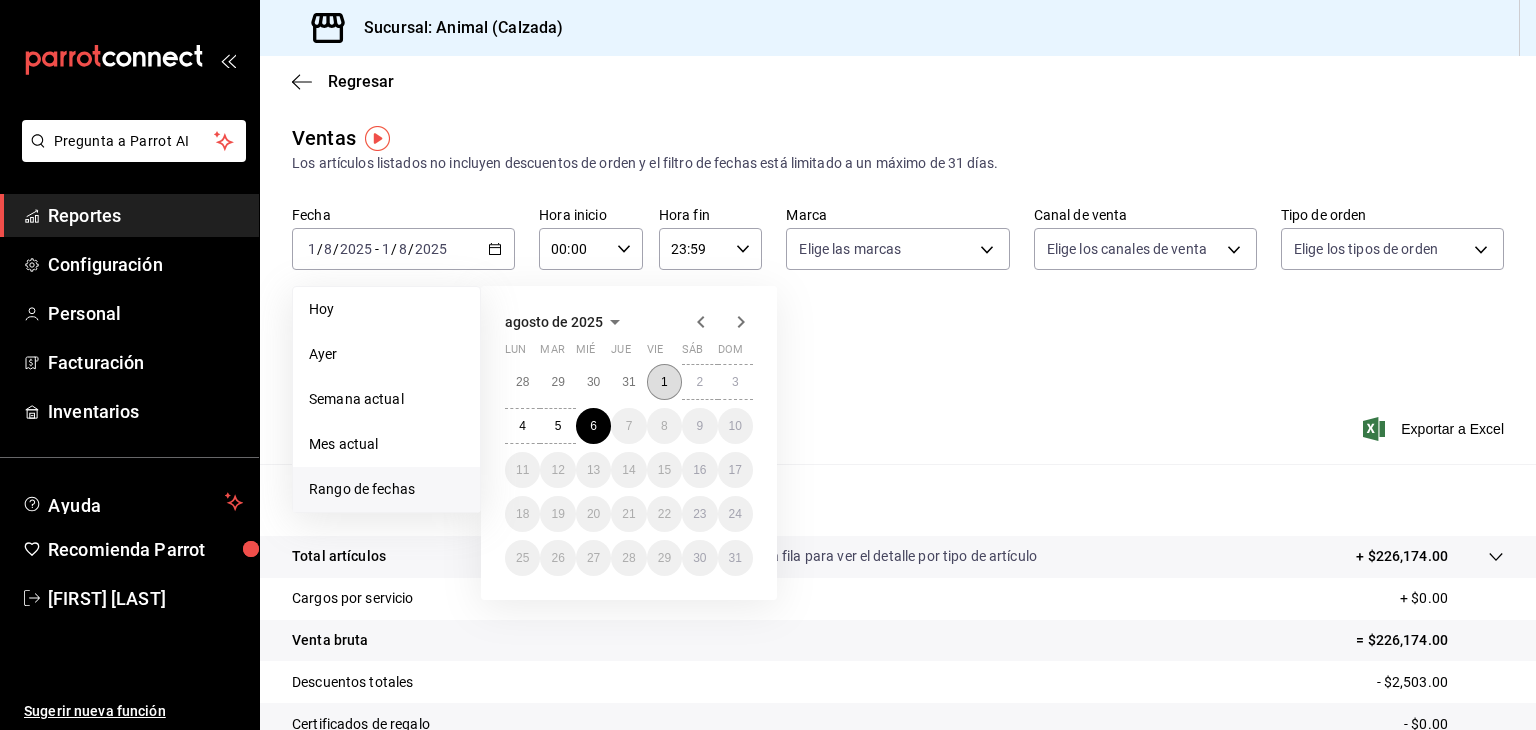 click on "1" at bounding box center [664, 382] 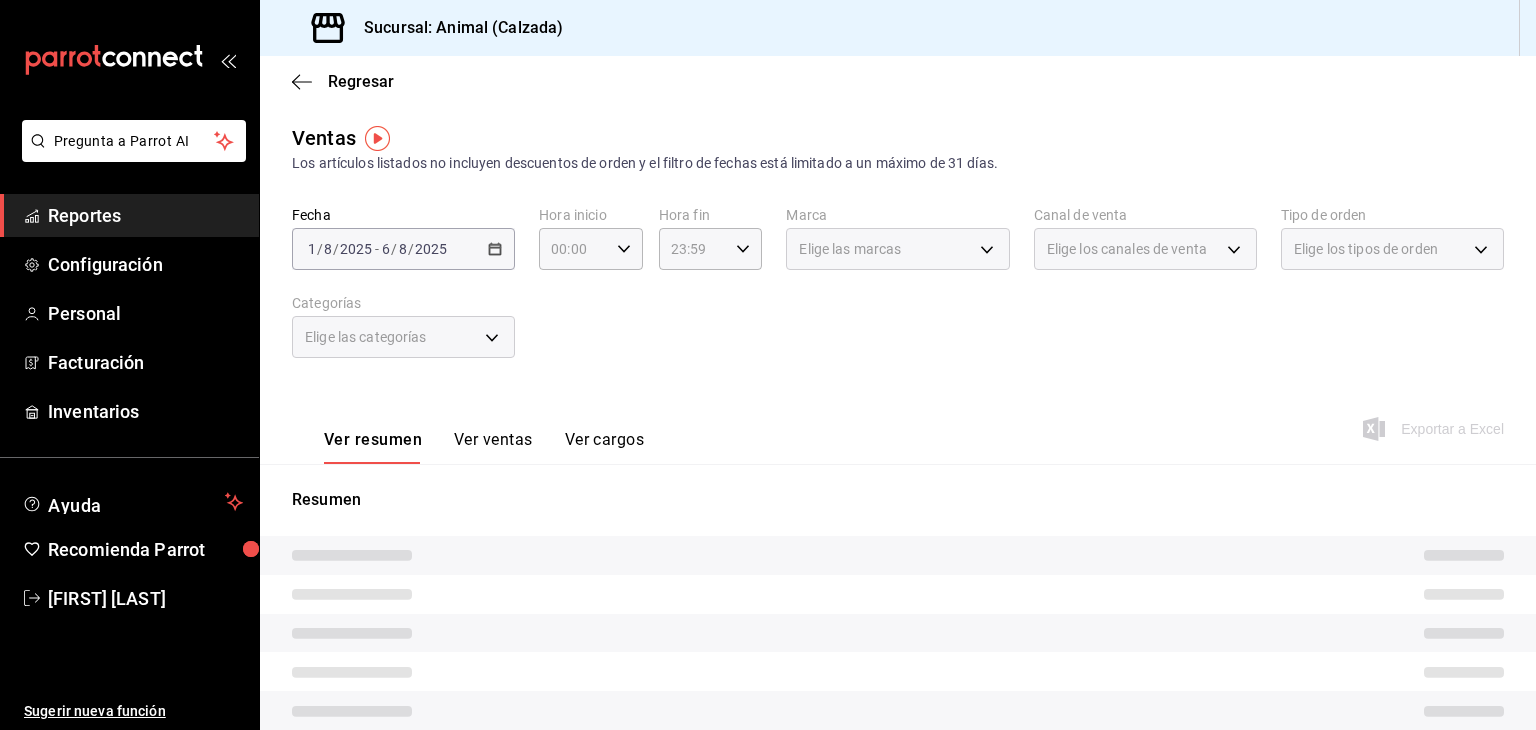 click on "[DATE] [DATE] / [DATE] [DATE] - [DATE] [DATE] / [DATE] [DATE]" at bounding box center (403, 249) 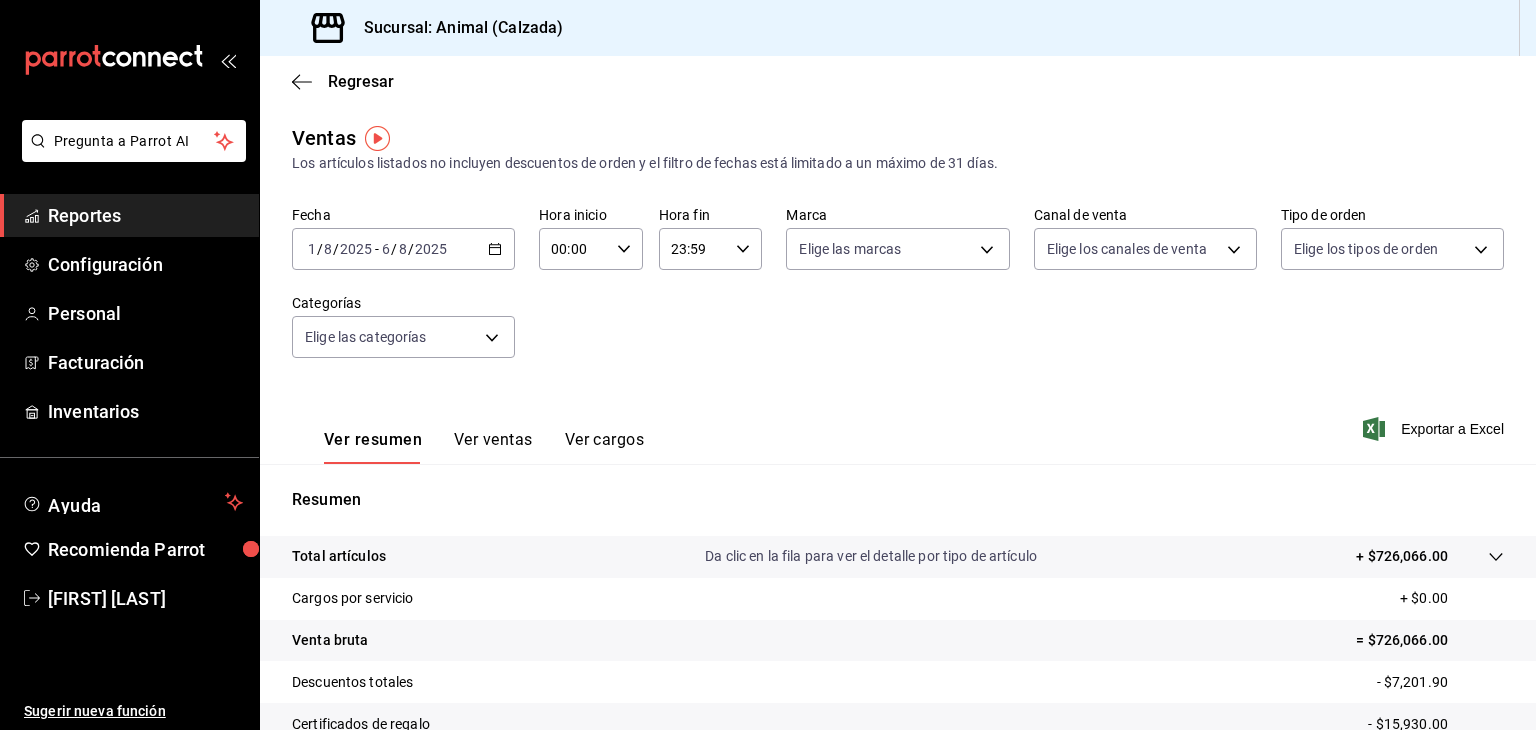 click 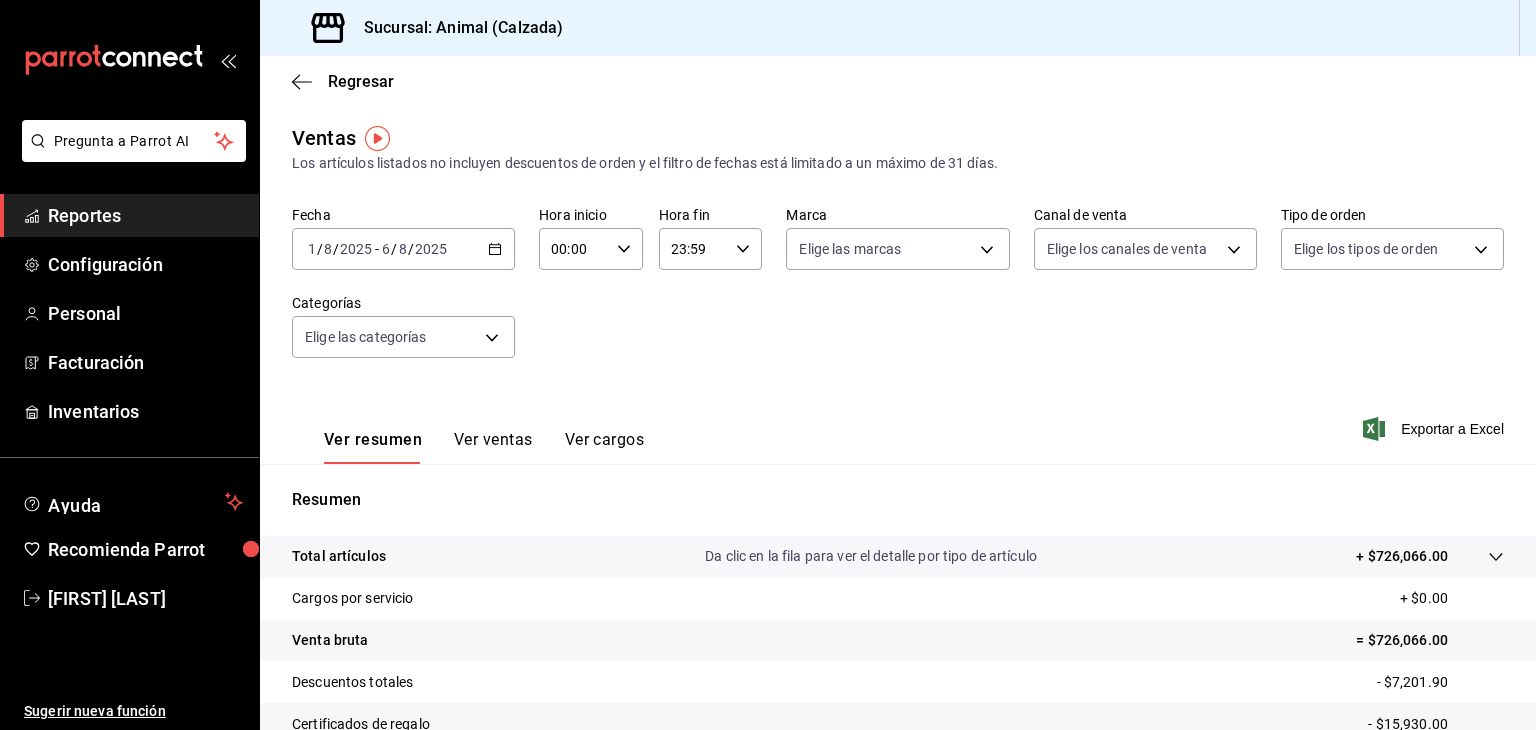 click on "23:59" at bounding box center [694, 249] 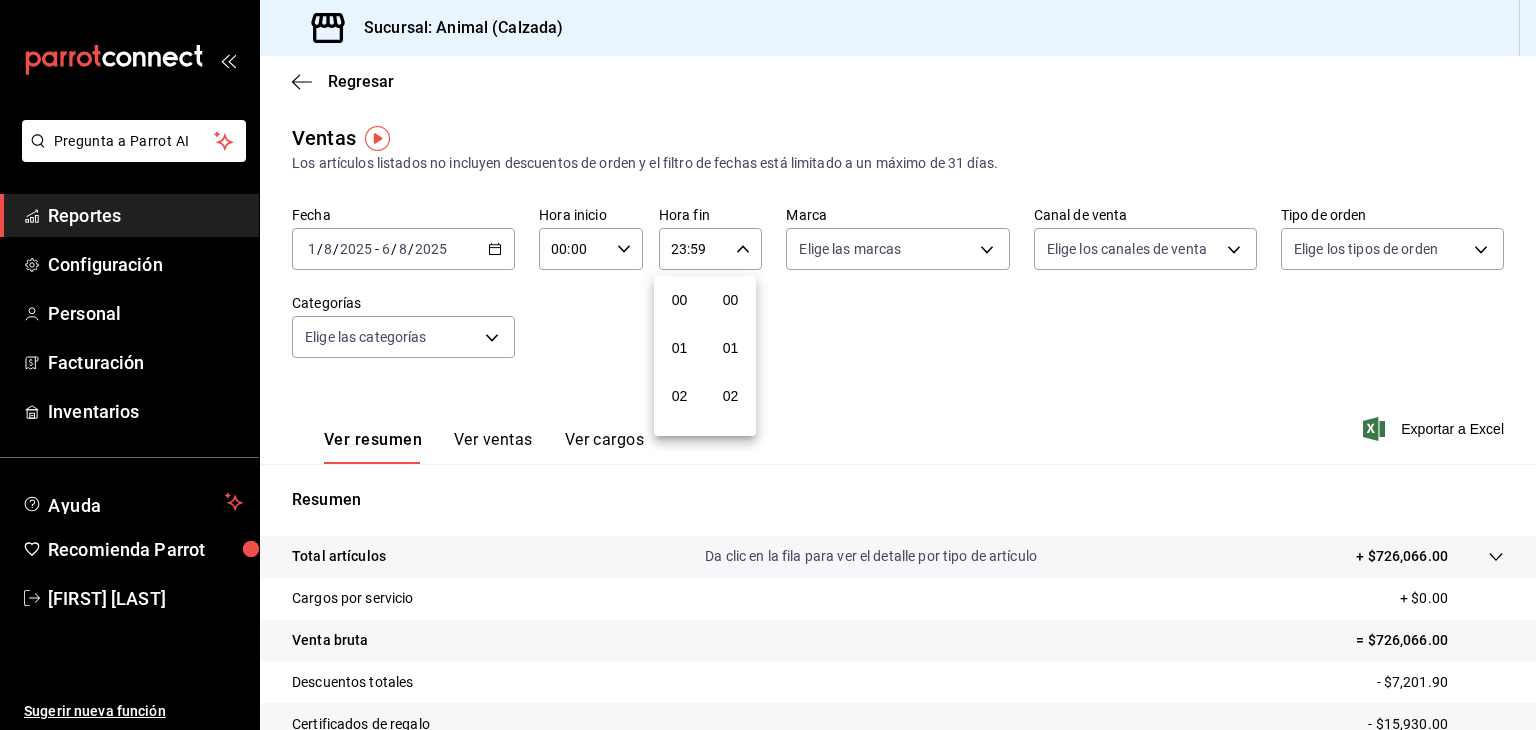 scroll, scrollTop: 1011, scrollLeft: 0, axis: vertical 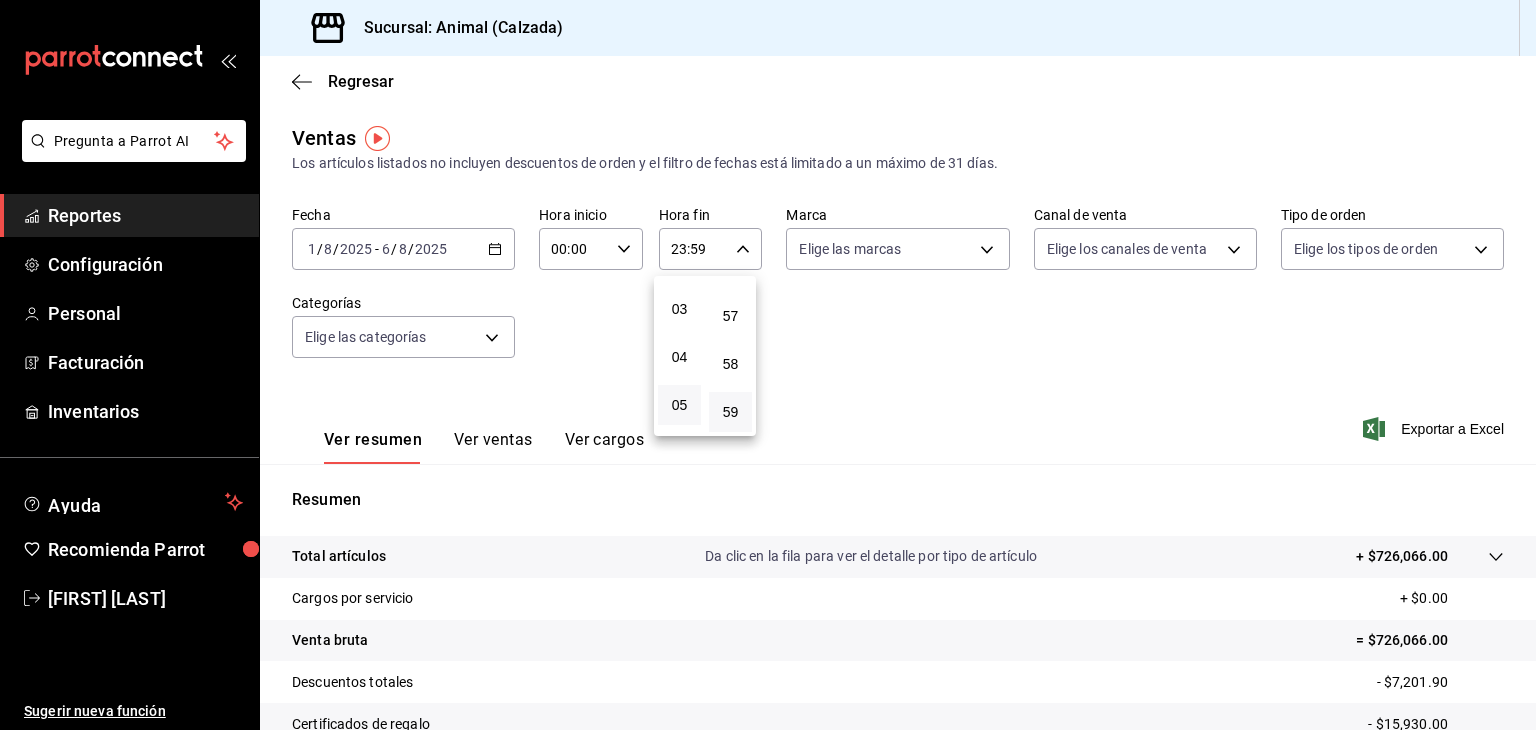 click on "05" at bounding box center [679, 405] 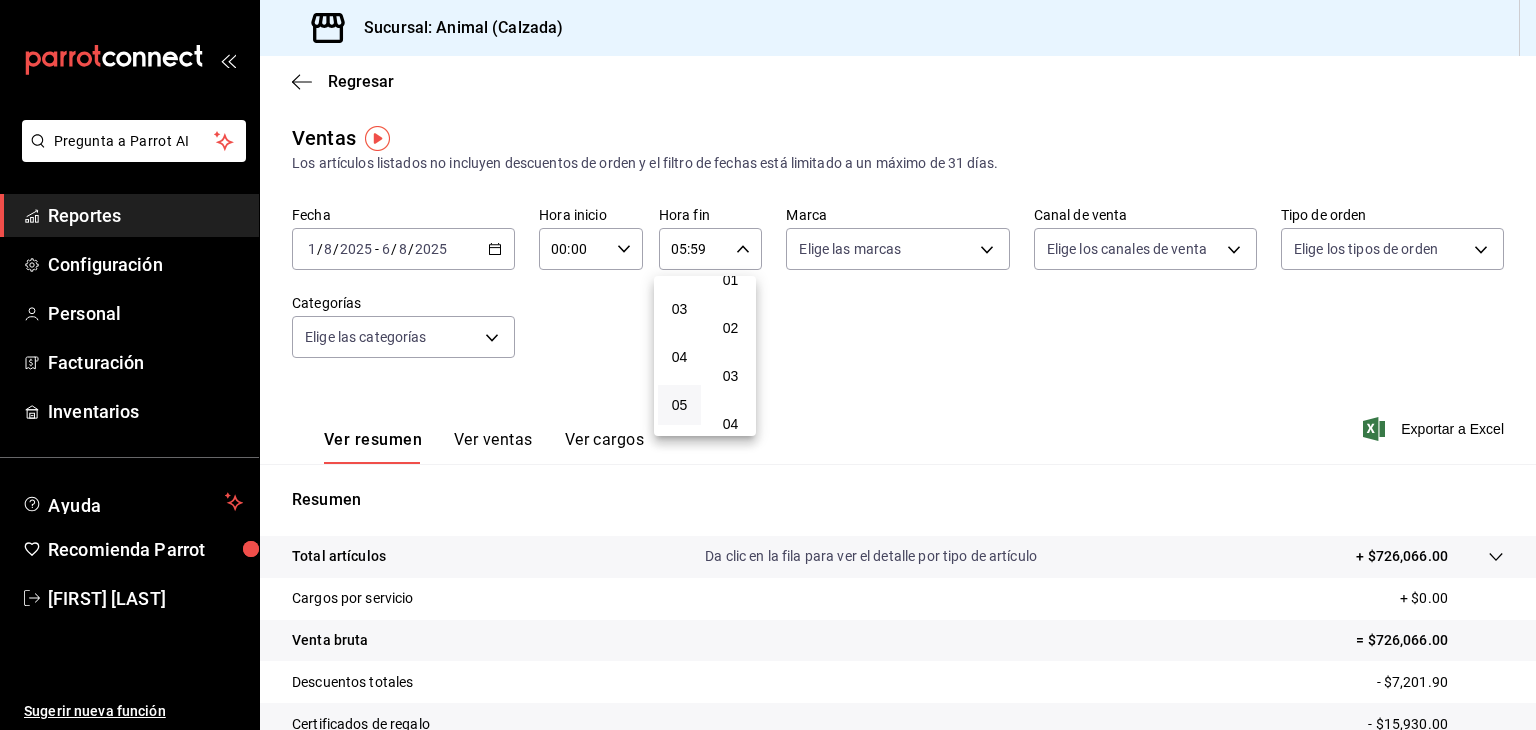 scroll, scrollTop: 0, scrollLeft: 0, axis: both 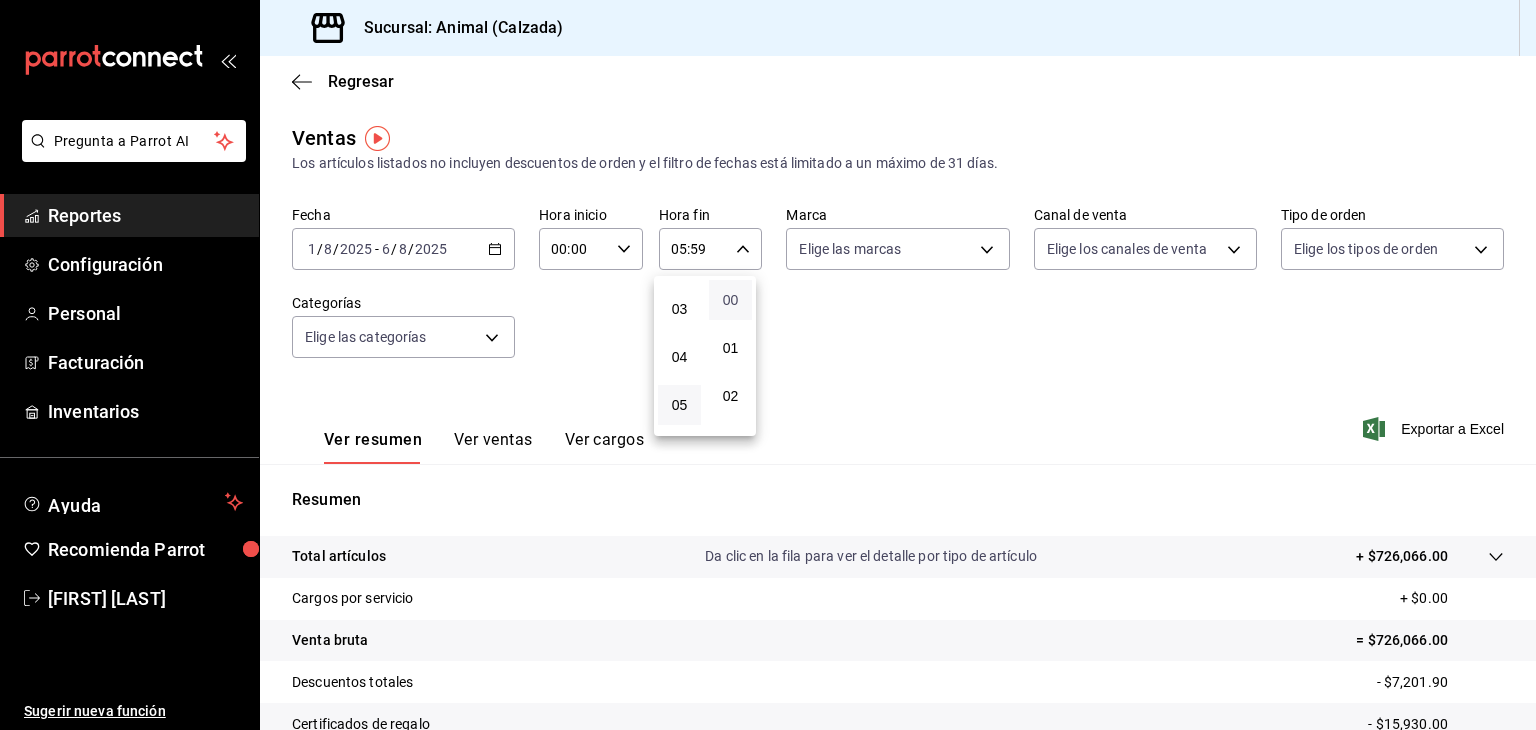 click on "00" at bounding box center (730, 300) 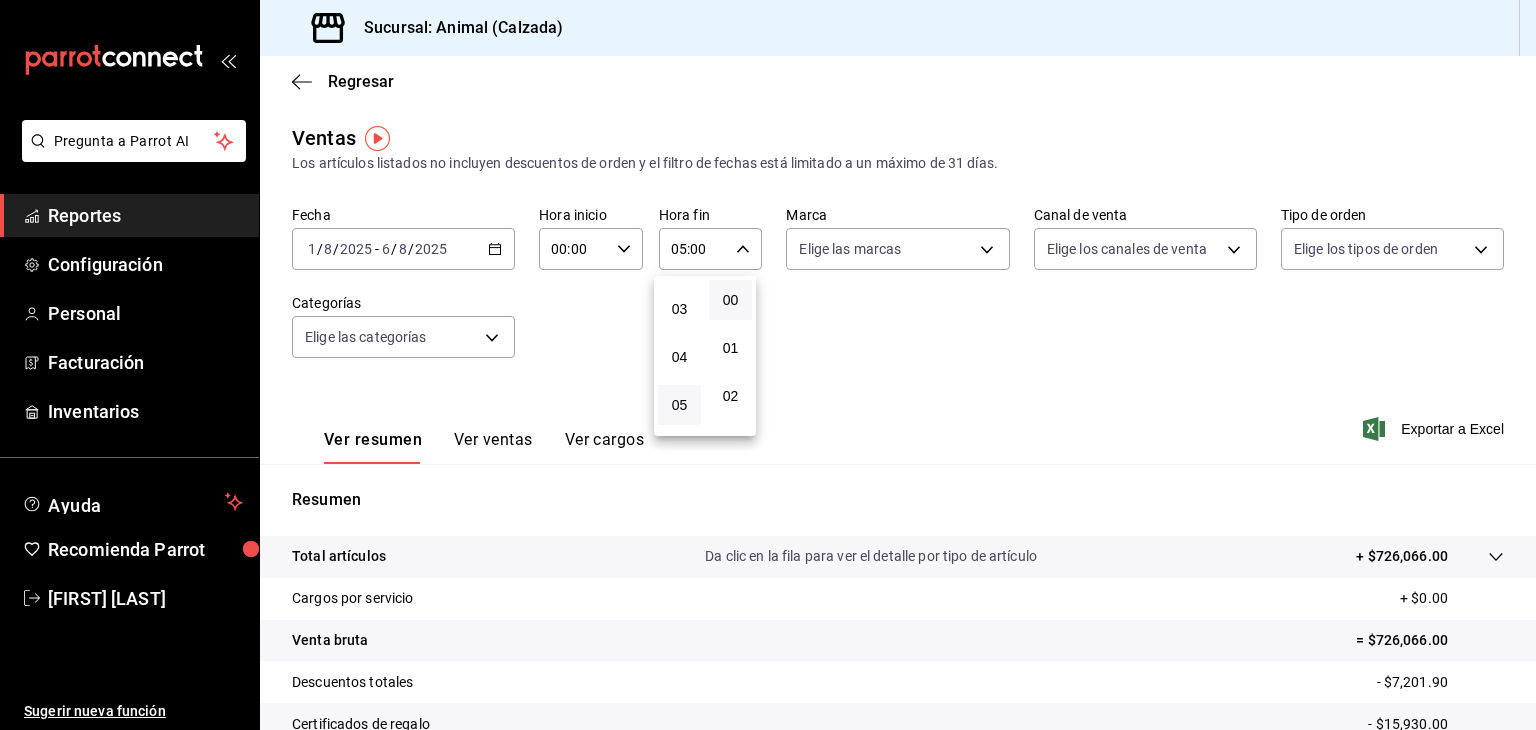 click at bounding box center [768, 365] 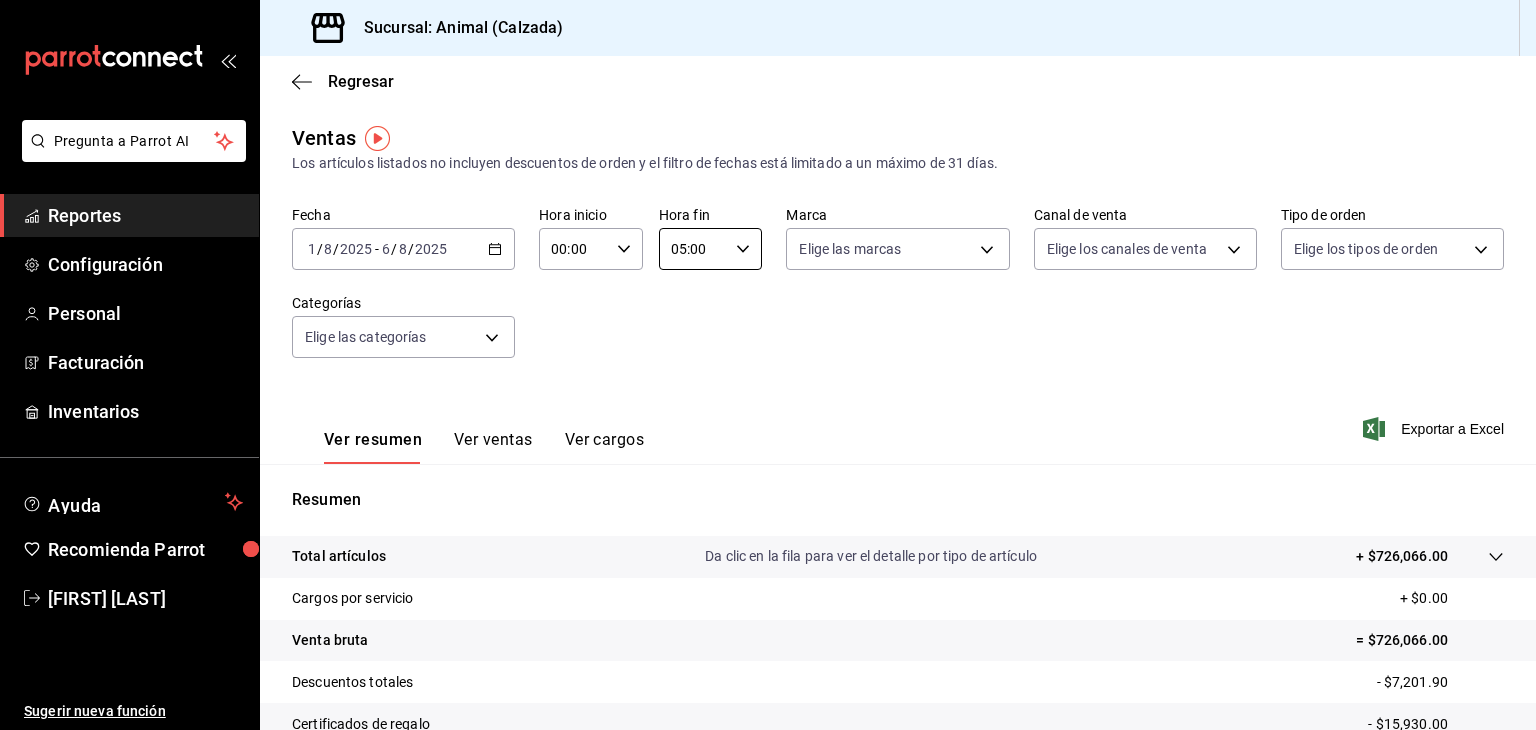 click on "00:00" at bounding box center (574, 249) 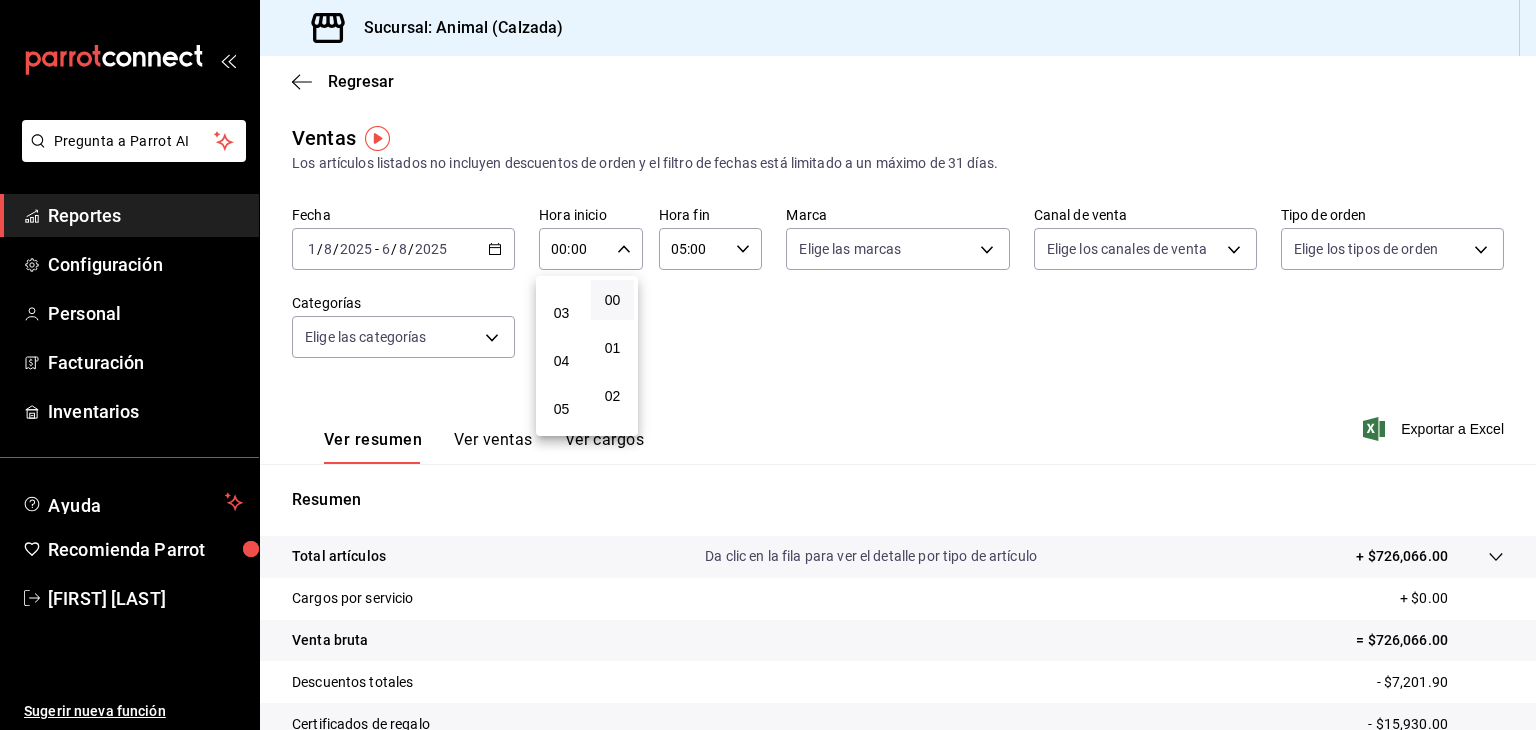 scroll, scrollTop: 135, scrollLeft: 0, axis: vertical 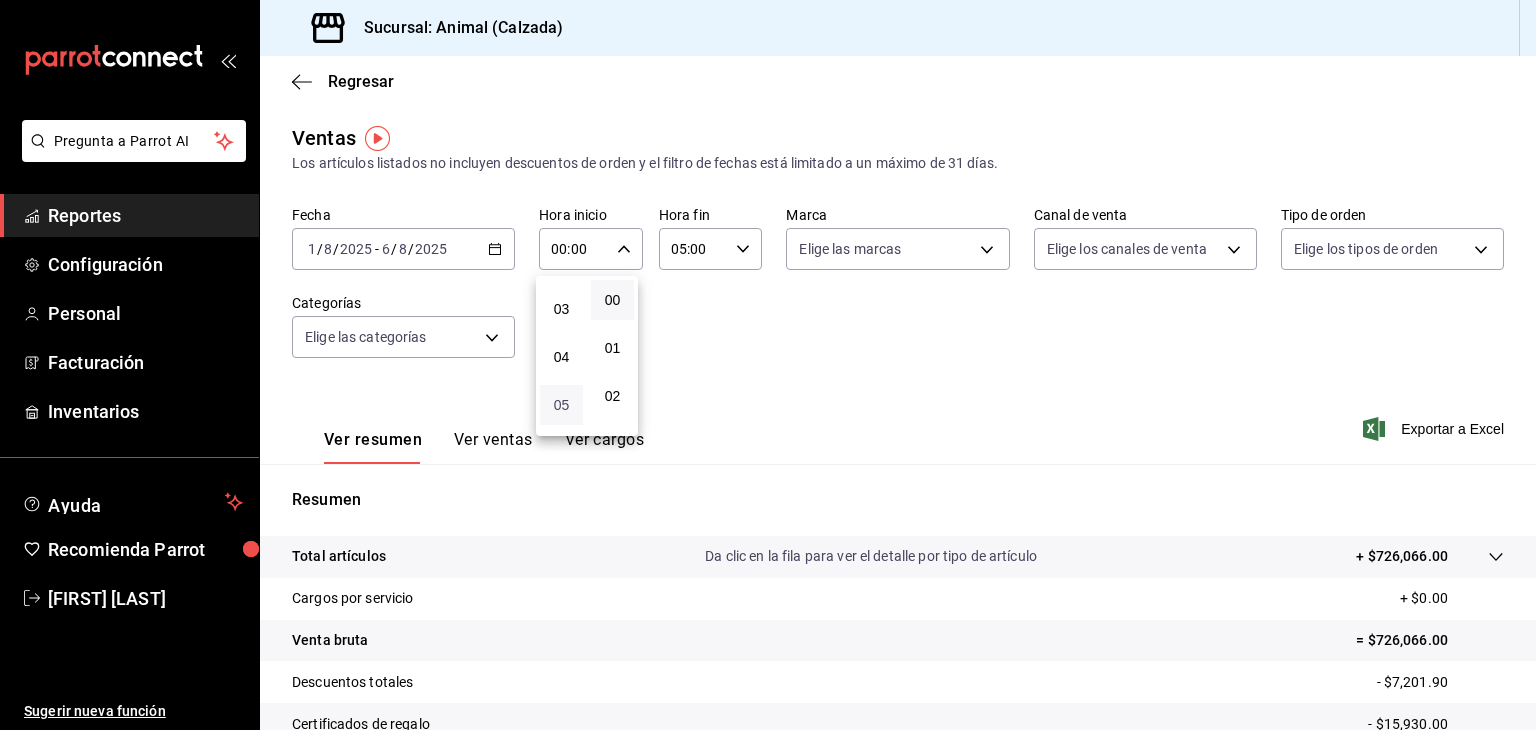 click on "05" at bounding box center (561, 405) 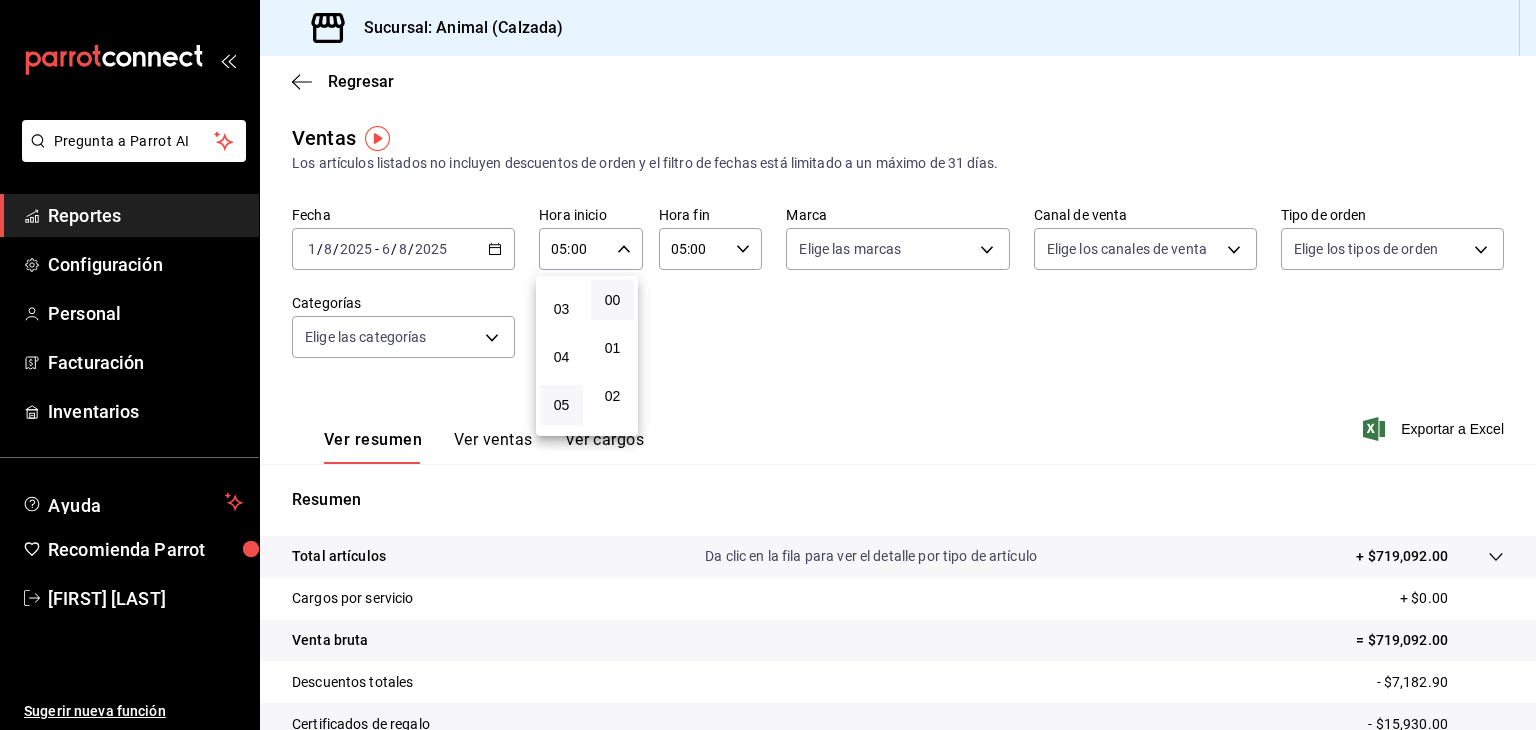 click at bounding box center [768, 365] 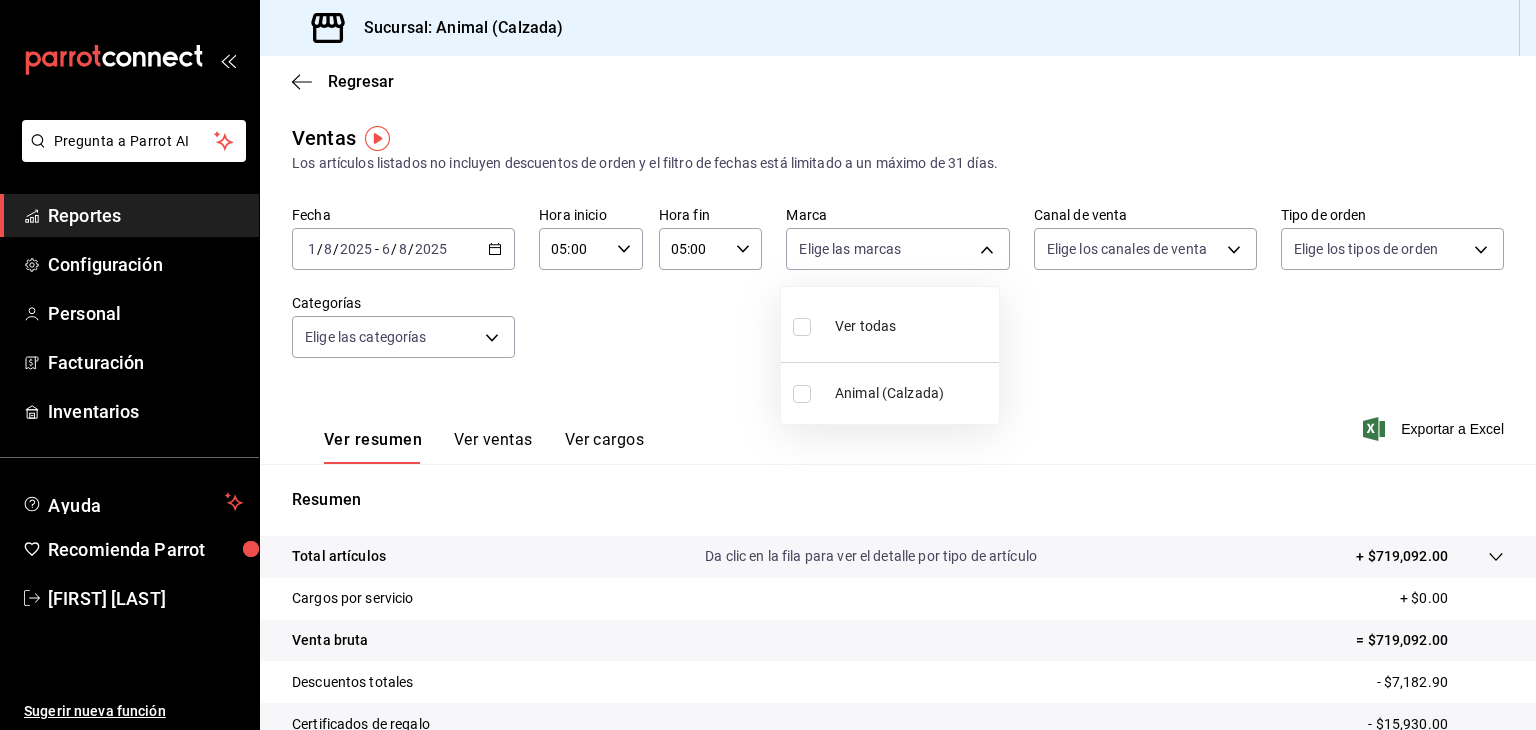 click on "Pregunta a Parrot AI Reportes   Configuración   Personal   Facturación   Inventarios   Ayuda Recomienda Parrot   [FIRST] [LAST]   Sugerir nueva función   Sucursal: Animal (Calzada) Regresar Ventas Los artículos listados no incluyen descuentos de orden y el filtro de fechas está limitado a un máximo de 31 días. Fecha [DATE] [DATE] / [DATE] [DATE] - [DATE] [DATE] / [DATE] [DATE] Hora inicio 05:00 Hora inicio Hora fin 05:00 Hora fin Marca Elige las marcas Canal de venta Elige los canales de venta Tipo de orden Elige los tipos de orden Categorías Elige las categorías Ver resumen Ver ventas Ver cargos Exportar a Excel Resumen Total artículos Da clic en la fila para ver el detalle por tipo de artículo + $719,092.00 Cargos por servicio + $0.00 Venta bruta = $719,092.00 Descuentos totales - $7,182.90 Certificados de regalo - $15,930.00 Venta total = $695,979.10 Impuestos - $95,997.12 Venta neta = $599,981.98 Pregunta a Parrot AI Reportes   Configuración   Personal   Facturación   Inventarios   Ayuda   [FIRST] [LAST]" at bounding box center [768, 365] 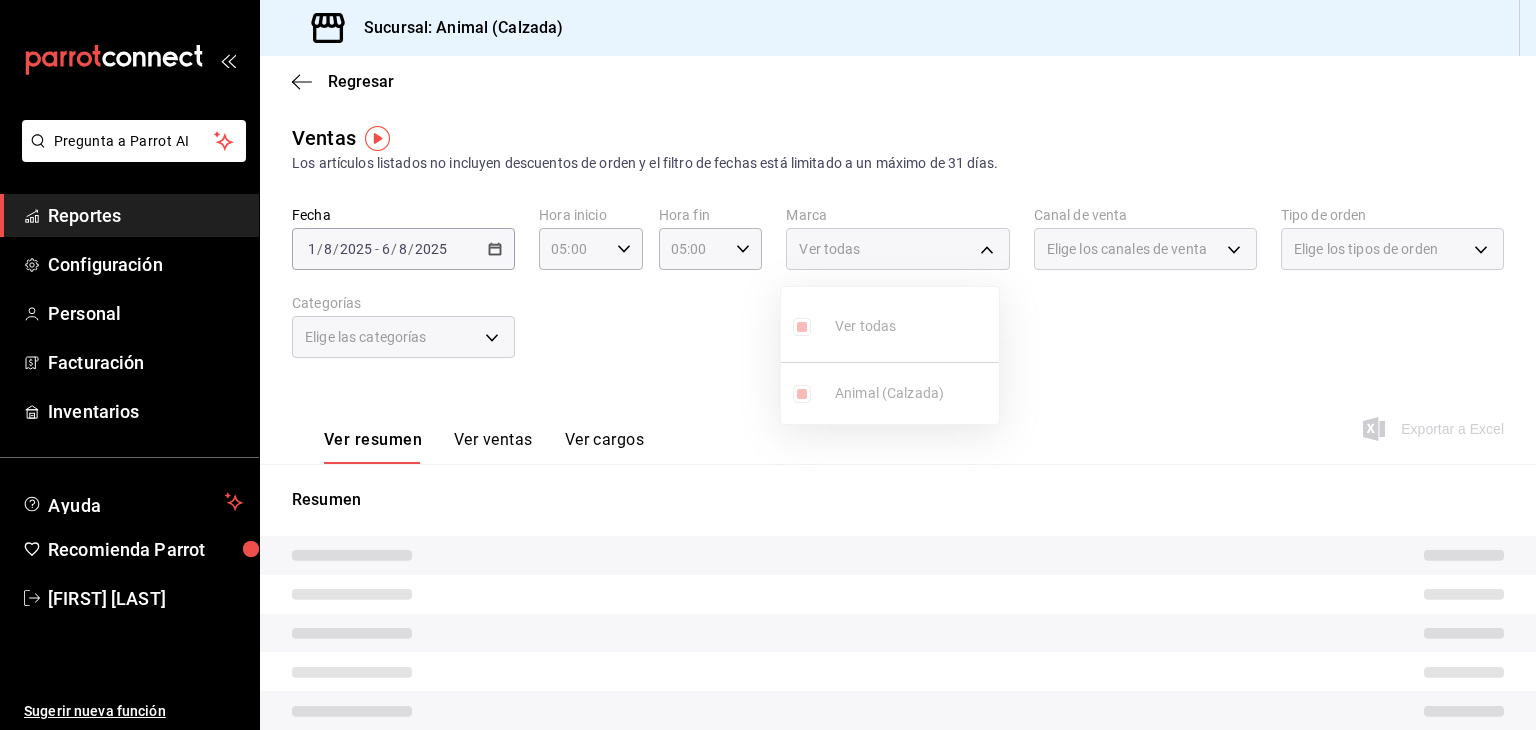 click at bounding box center [768, 365] 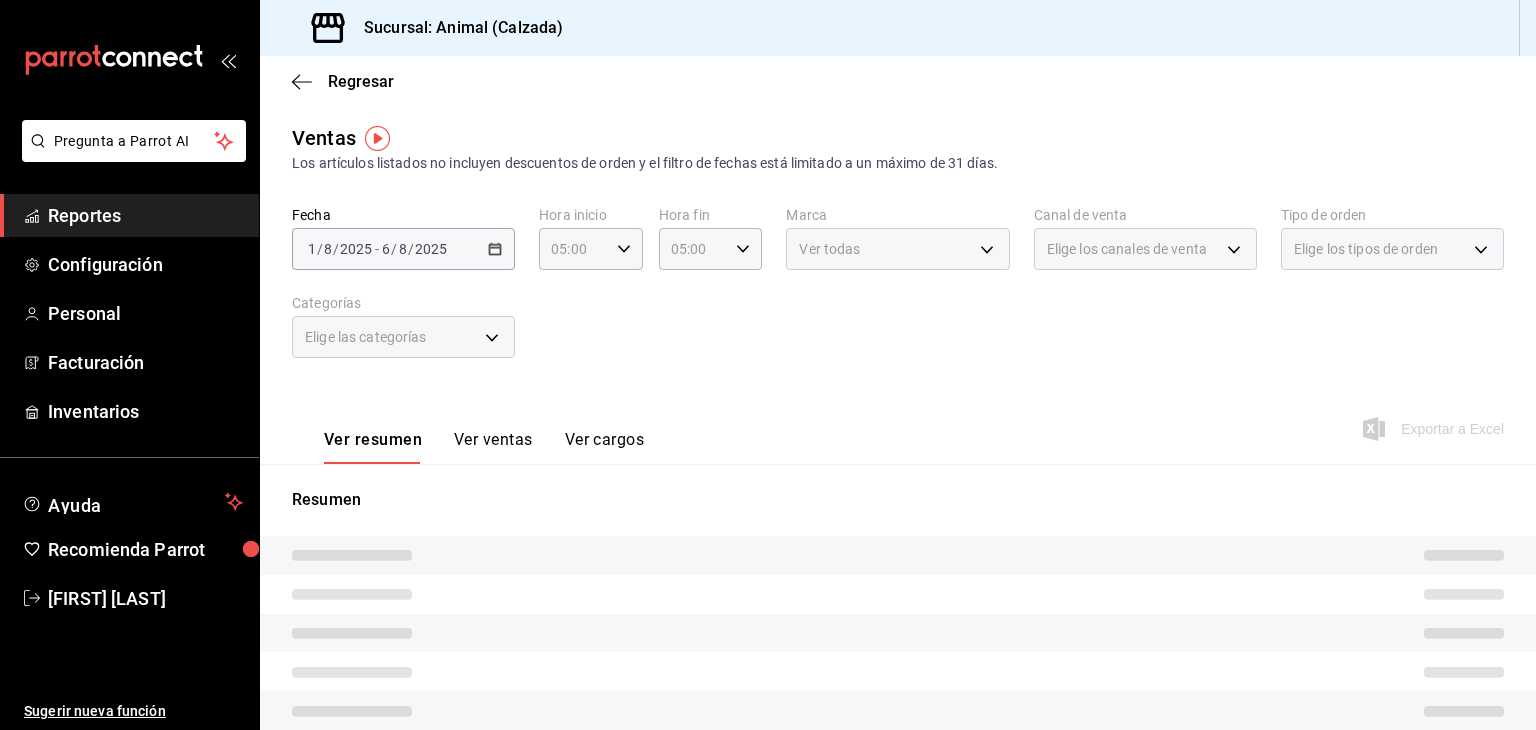 click on "Elige los canales de venta" at bounding box center [1127, 249] 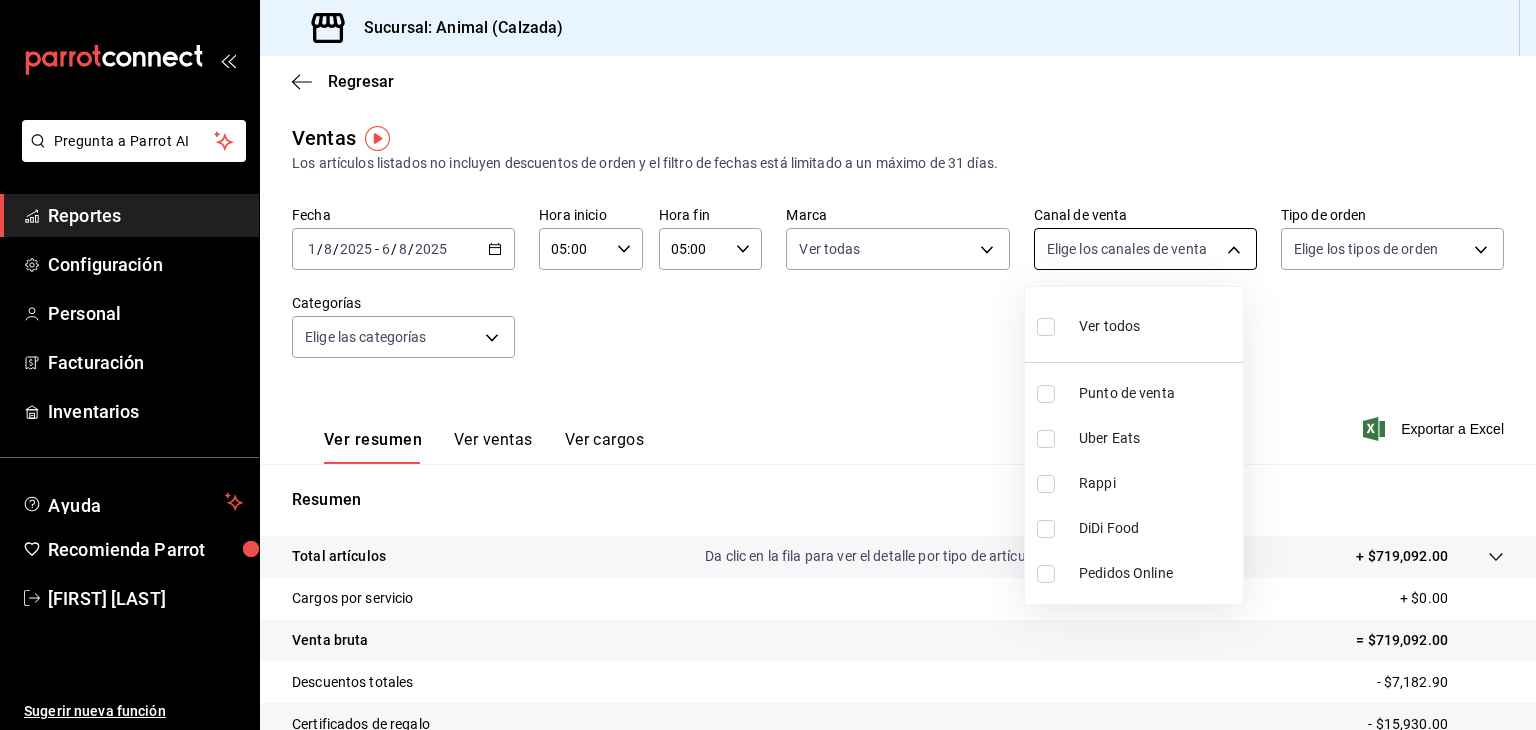 click on "Pregunta a Parrot AI Reportes   Configuración   Personal   Facturación   Inventarios   Ayuda Recomienda Parrot   [FIRST] [LAST]   Sugerir nueva función   Sucursal: Animal (Calzada) Regresar Ventas Los artículos listados no incluyen descuentos de orden y el filtro de fechas está limitado a un máximo de 31 días. Fecha [DATE] [DATE] / [DATE] [DATE] - [DATE] [DATE] / [DATE] [DATE] Hora inicio 05:00 Hora inicio Hora fin 05:00 Hora fin Marca Ver todas [UUID] Canal de venta Elige los canales de venta Tipo de orden Elige los tipos de orden Categorías Elige las categorías Ver resumen Ver ventas Ver cargos Exportar a Excel Resumen Total artículos Da clic en la fila para ver el detalle por tipo de artículo + $719,092.00 Cargos por servicio + $0.00 Venta bruta = $719,092.00 Descuentos totales - $7,182.90 Certificados de regalo - $15,930.00 Venta total = $695,979.10 Impuestos - $95,997.12 Venta neta = $599,981.98 Pregunta a Parrot AI Reportes   Configuración   Personal   Facturación" at bounding box center (768, 365) 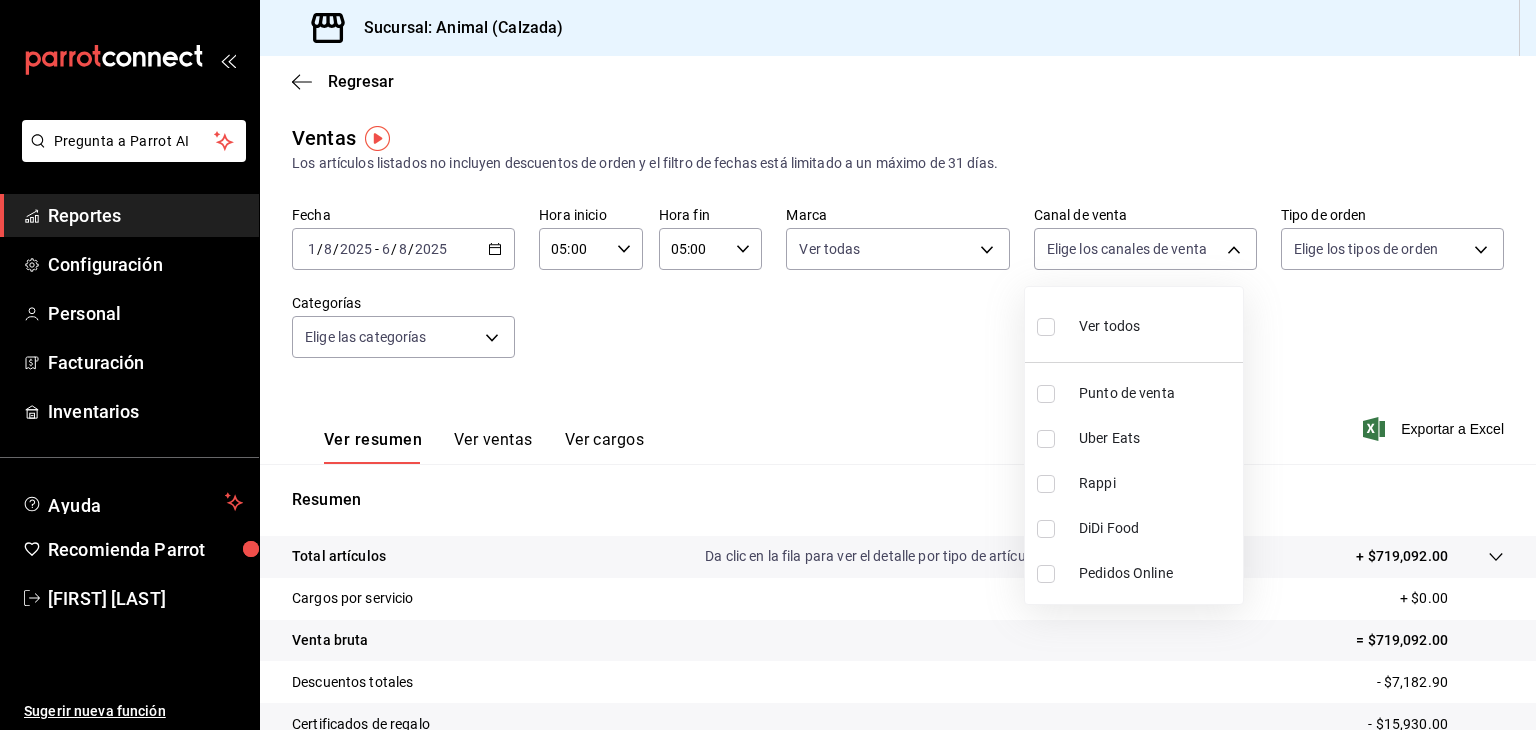 click at bounding box center [1046, 327] 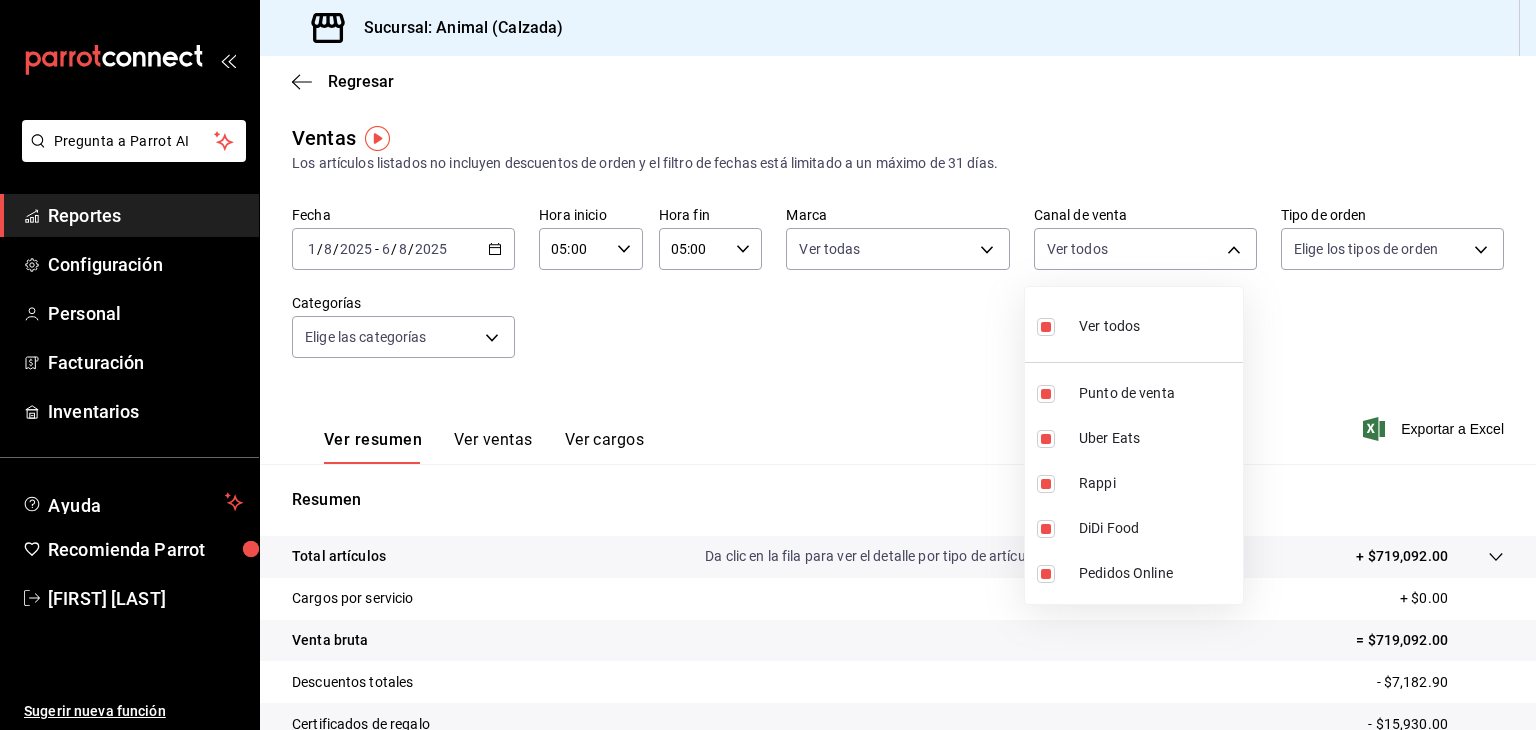 click at bounding box center (768, 365) 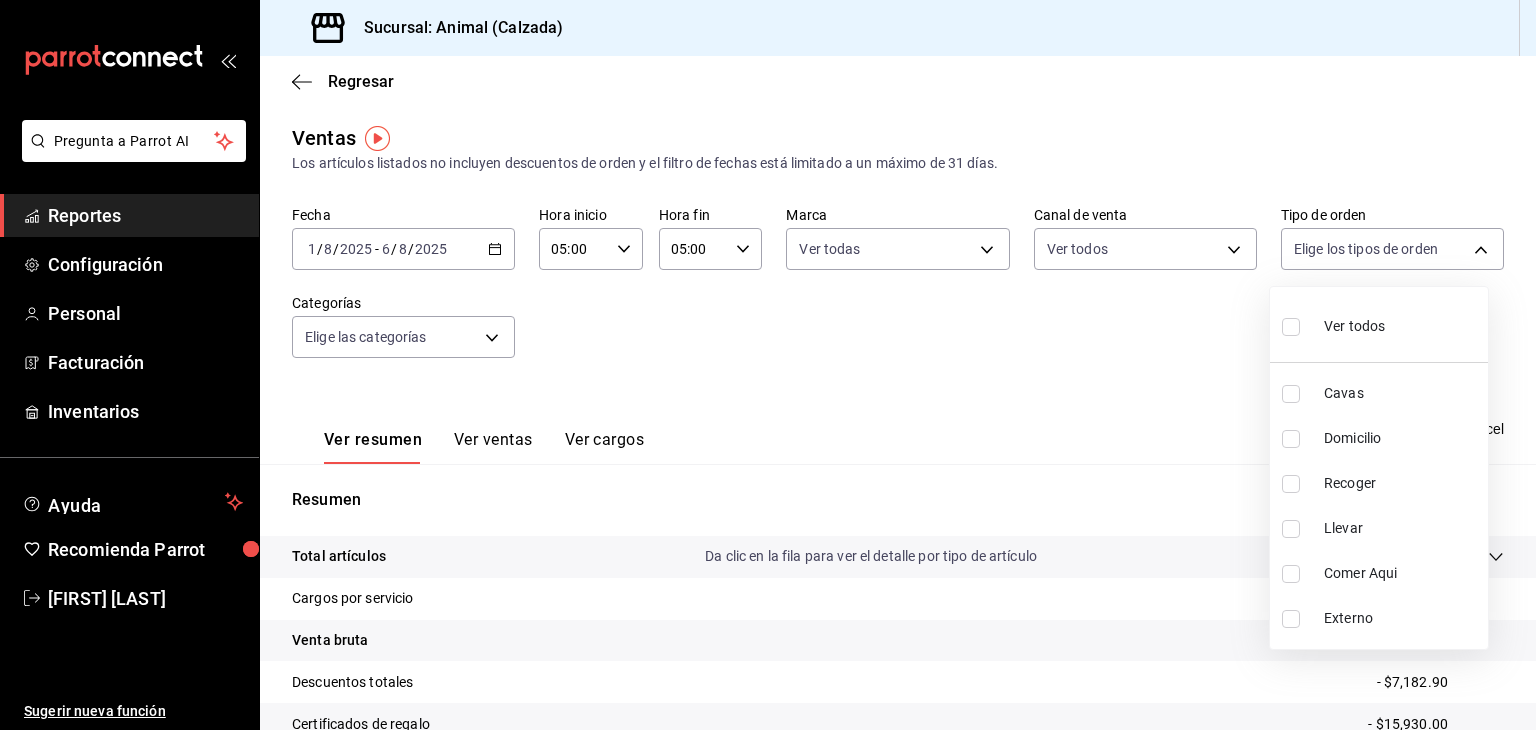 click on "Pregunta a Parrot AI Reportes   Configuración   Personal   Facturación   Inventarios   Ayuda Recomienda Parrot   [FIRST] [LAST]   Sugerir nueva función   Sucursal: Animal (Calzada) Regresar Ventas Los artículos listados no incluyen descuentos de orden y el filtro de fechas está limitado a un máximo de 31 días. Fecha [DATE] [DATE]   Hora inicio 05:00 Hora inicio Hora fin 05:00 Hora fin Marca Ver todas [UUID] Canal de venta Ver todos PARROT,UBER_EATS,RAPPI,DIDI_FOOD,ONLINE Tipo de orden Elige los tipos de orden Categorías Elige las categorías Ver resumen Ver ventas Ver cargos Exportar a Excel Resumen Total artículos Da clic en la fila para ver el detalle por tipo de artículo + $719,092.00 Cargos por servicio + $0.00 Venta bruta = $719,092.00 Descuentos totales - $7,182.90 Certificados de regalo - $15,930.00 Venta total = $695,979.10 Impuestos - $95,997.12 Venta neta = $599,981.98 Pregunta a Parrot AI Reportes   Configuración   Personal" at bounding box center (768, 365) 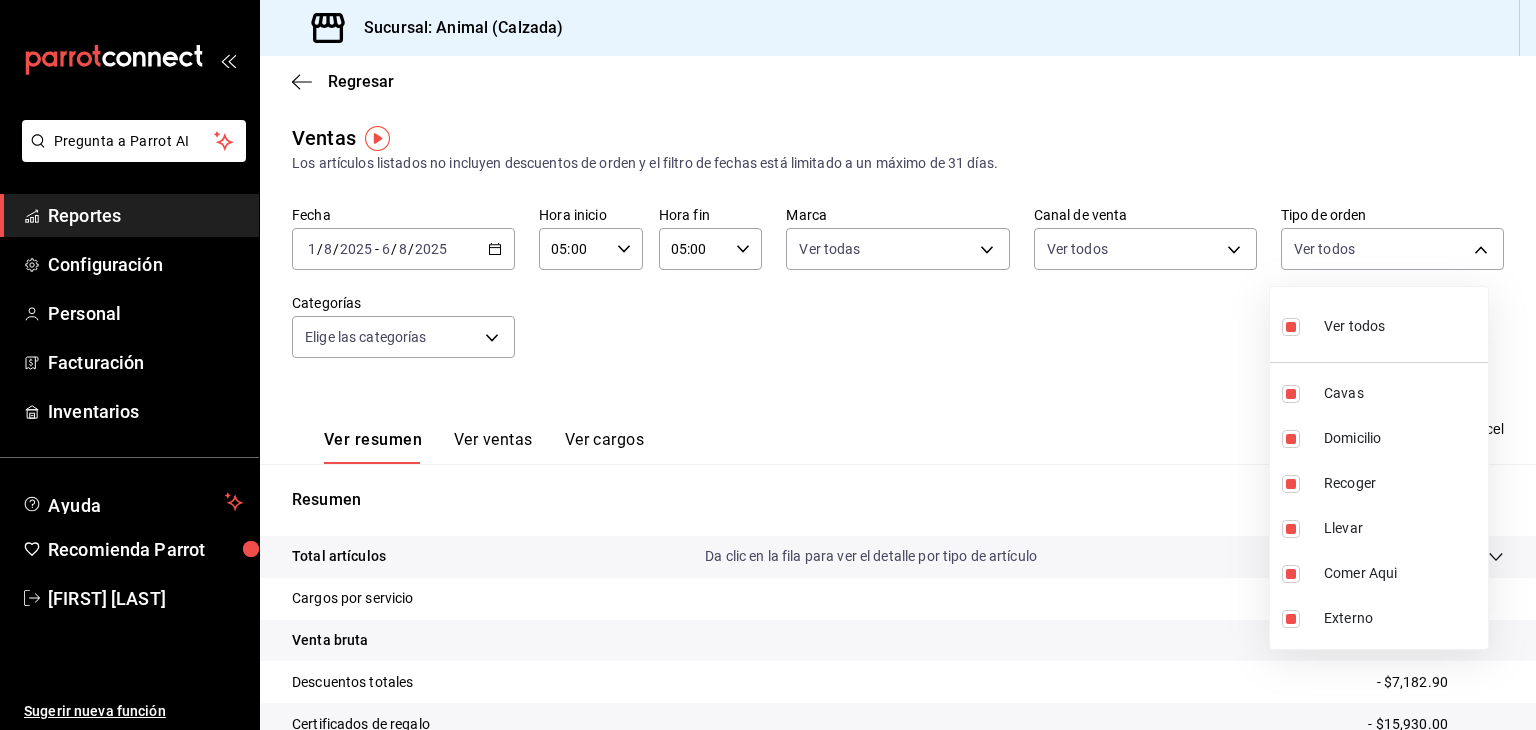 click at bounding box center (768, 365) 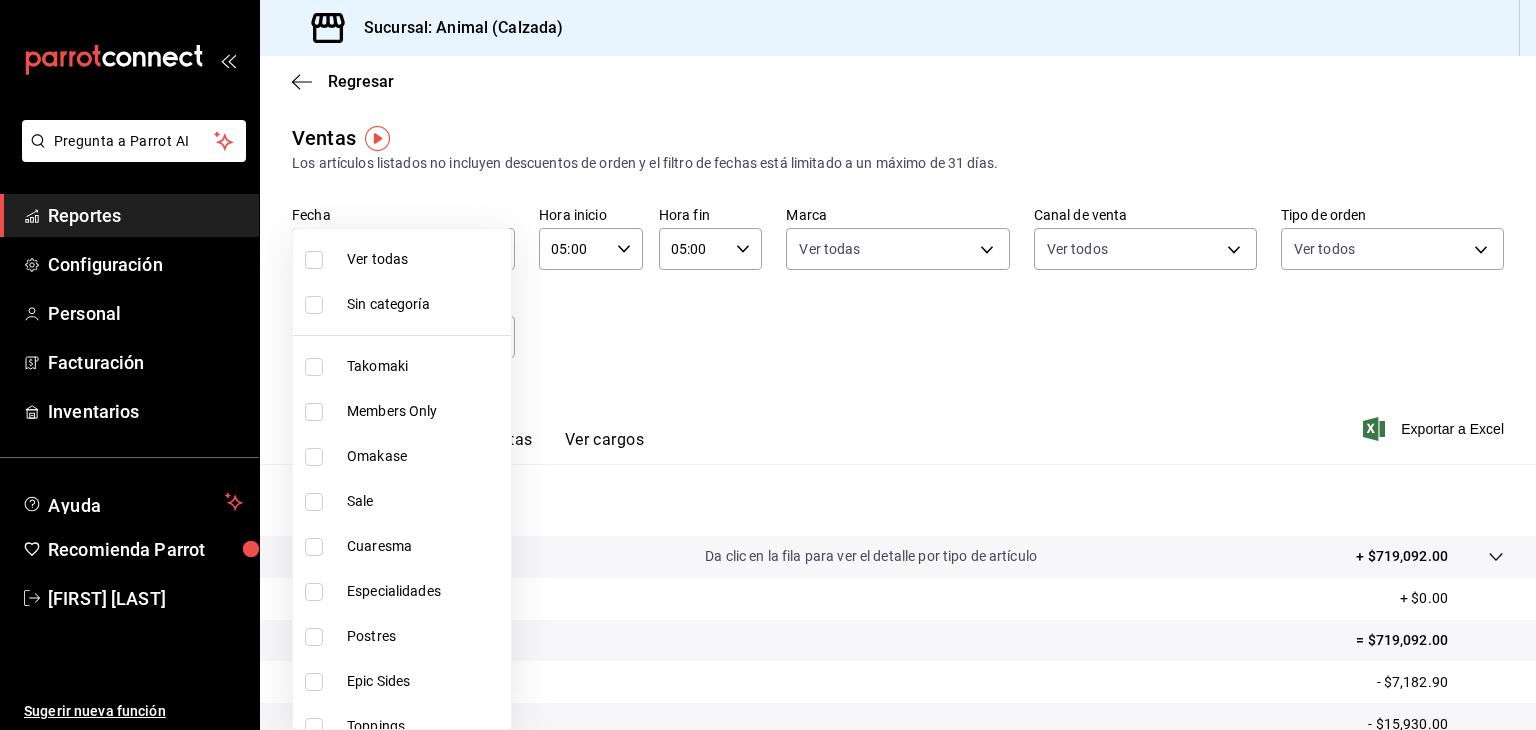 click on "Pregunta a Parrot AI Reportes   Configuración   Personal   Facturación   Inventarios   Ayuda Recomienda Parrot   [FIRST] [LAST]   Sugerir nueva función   Sucursal: Animal (Calzada) Regresar Ventas Los artículos listados no incluyen descuentos de orden y el filtro de fechas está limitado a un máximo de 31 días. Fecha [DATE] [DATE] / [DATE] [DATE] - [DATE] [DATE] / [DATE] [DATE] Hora inicio 05:00 Hora inicio Hora fin 05:00 Hora fin Marca Ver todas [UUID] Canal de venta Ver todos PARROT,UBER_EATS,RAPPI,DIDI_FOOD,ONLINE Tipo de orden Ver todos [UUID],[UUID],[UUID],[UUID],[UUID],EXTERNAL Categorías Elige las categorías Ver resumen Ver ventas Ver cargos Exportar a Excel Resumen Total artículos Da clic en la fila para ver el detalle por tipo de artículo + $719,092.00 Cargos por servicio + $0.00 Venta bruta = $719,092.00 Descuentos totales" at bounding box center [768, 365] 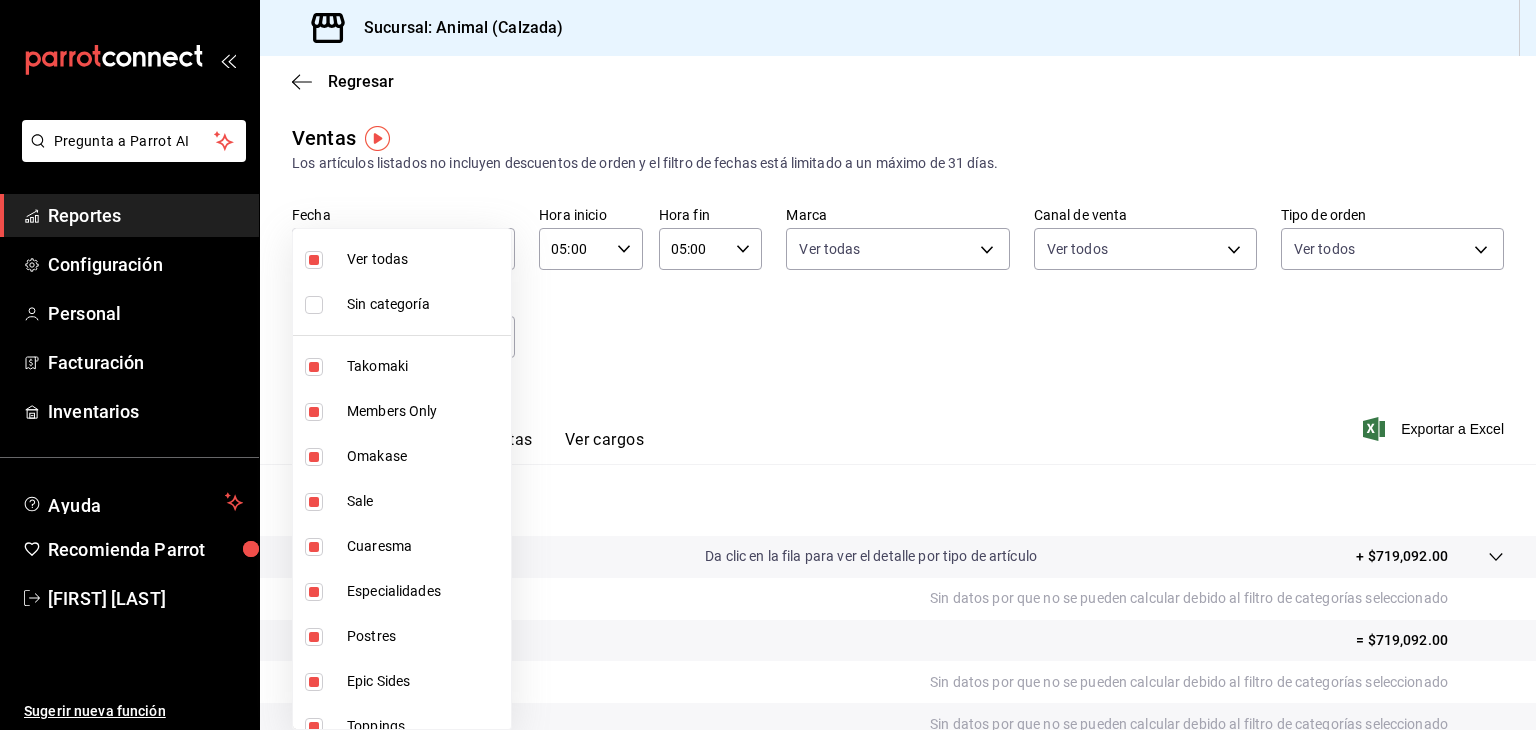 click at bounding box center [768, 365] 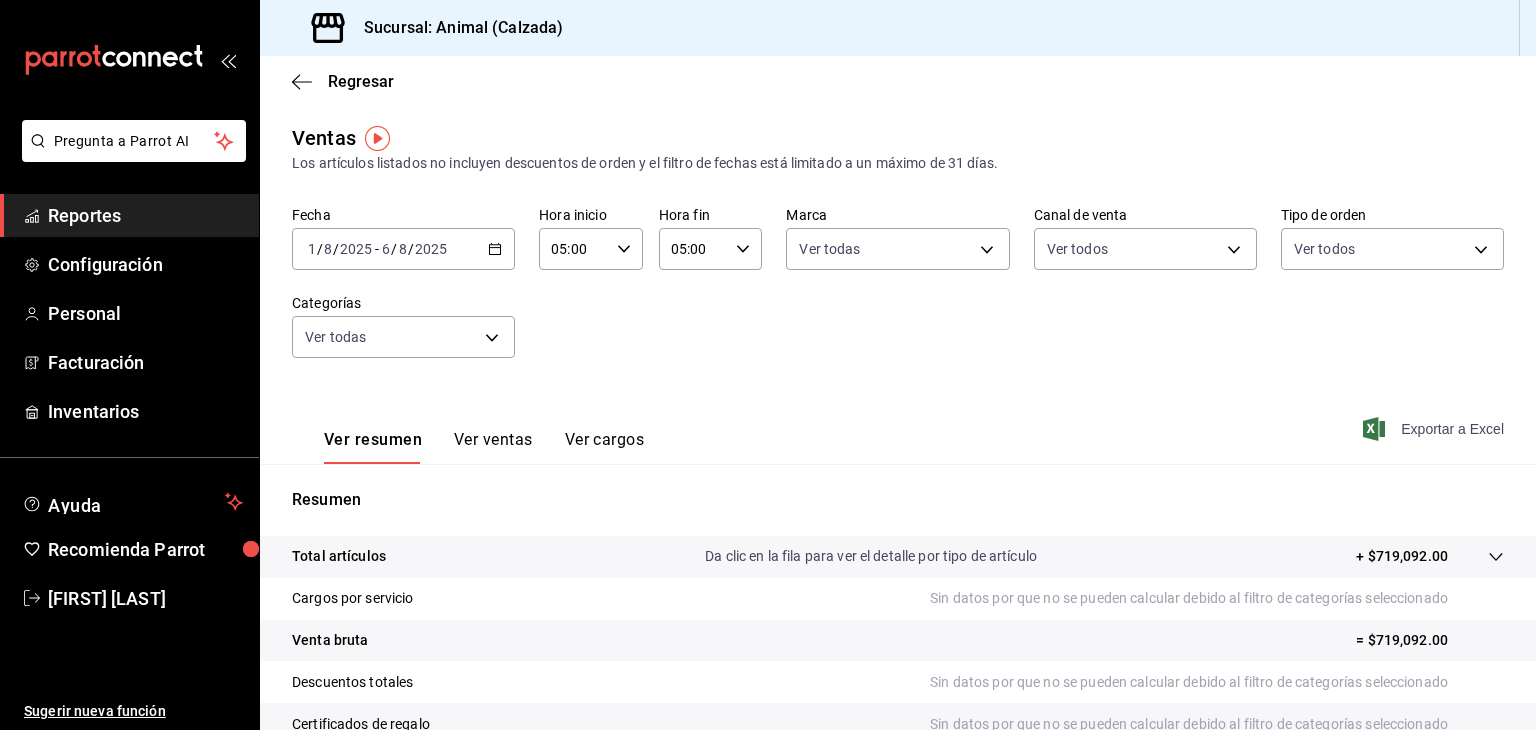 click on "Exportar a Excel" at bounding box center [1435, 429] 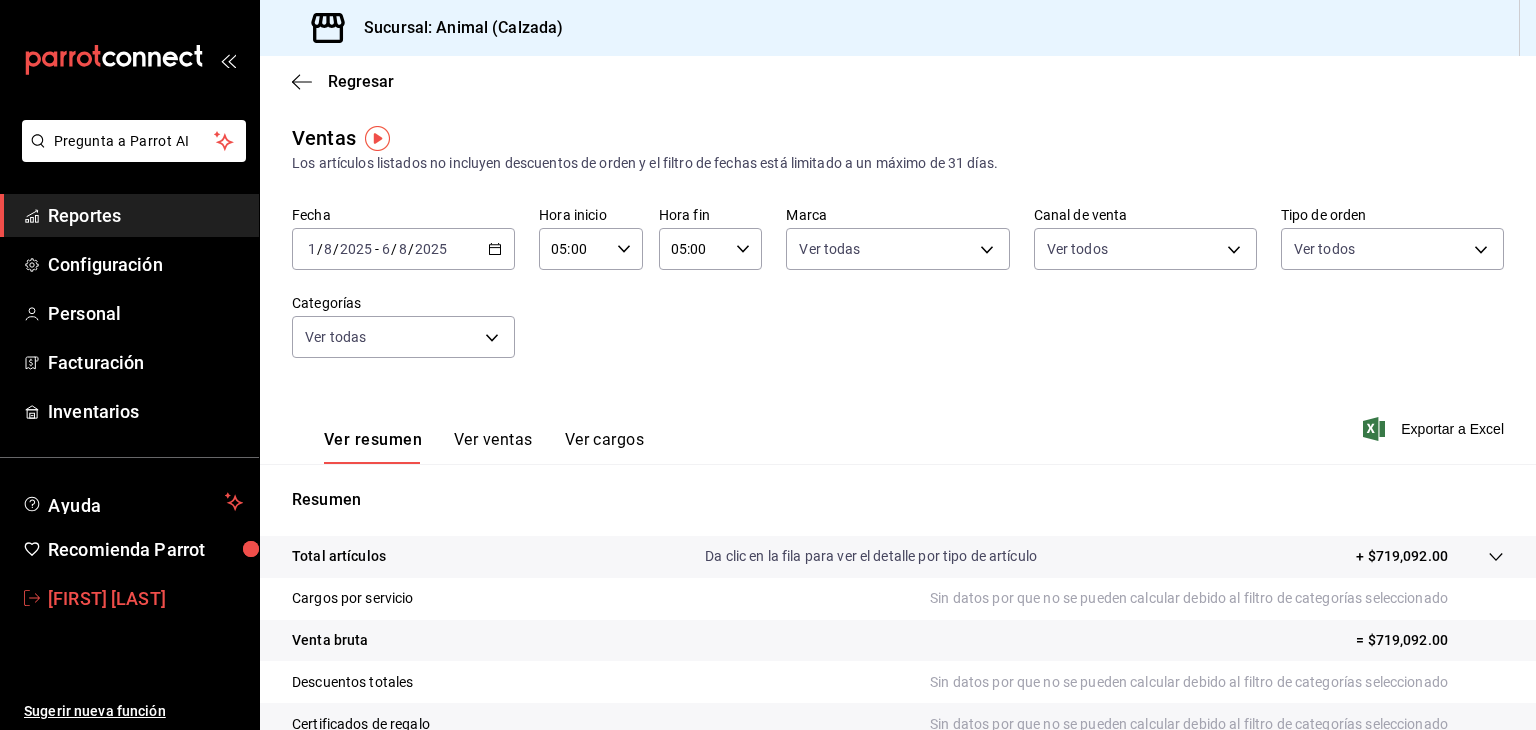 click on "[FIRST] [LAST]" at bounding box center [145, 598] 